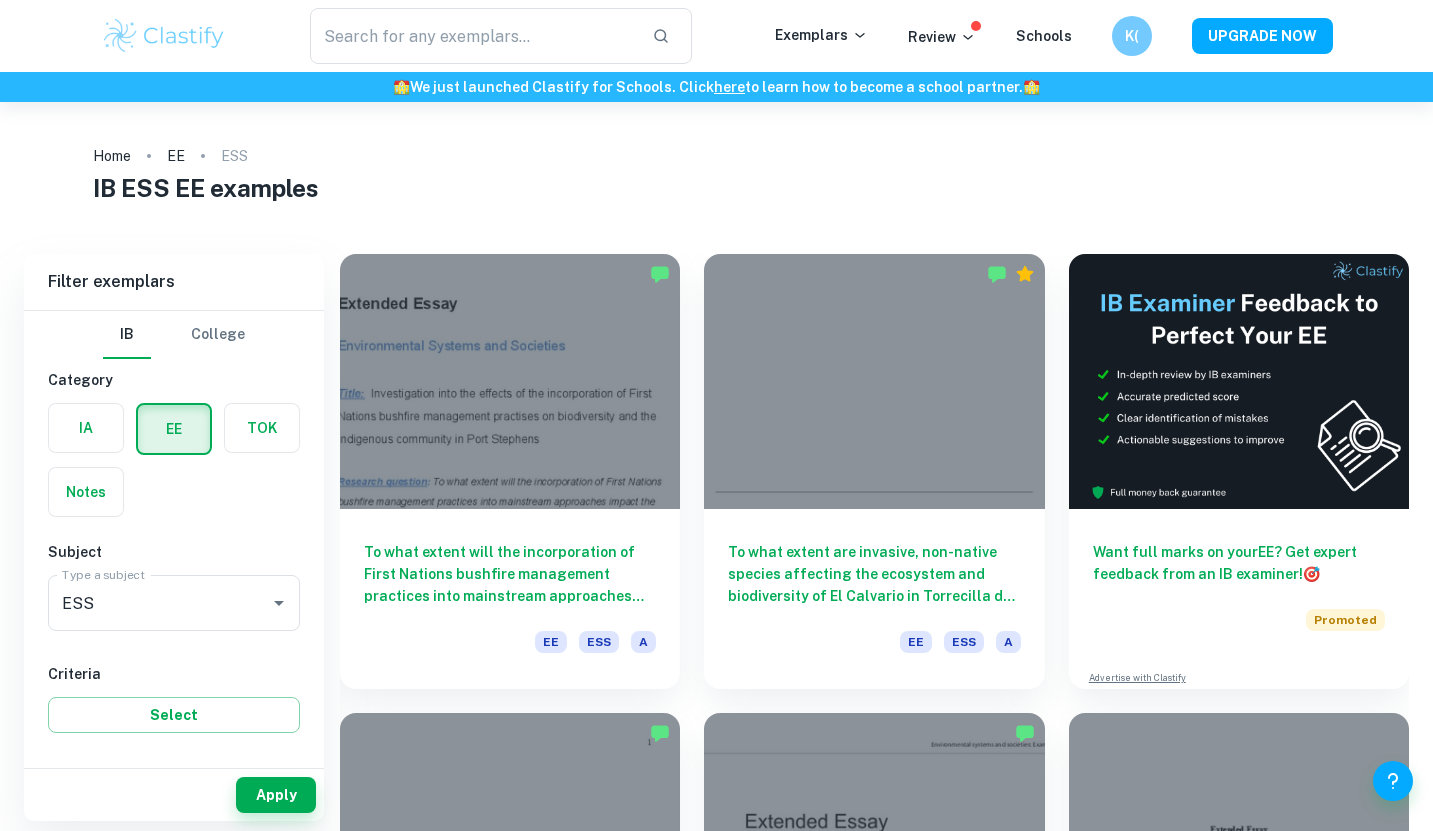 scroll, scrollTop: 0, scrollLeft: 0, axis: both 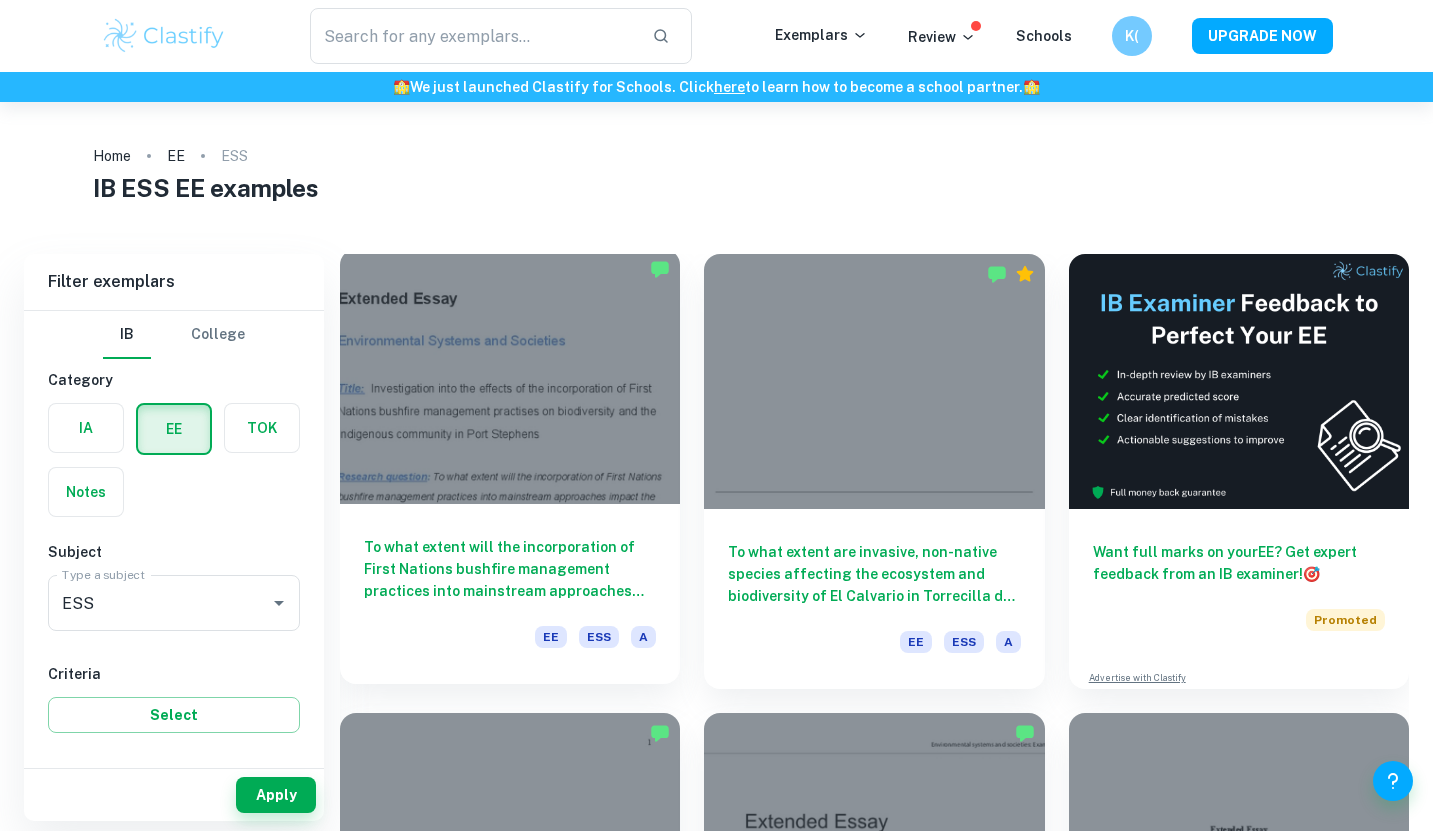 click on "To what extent will the incorporation of First Nations bushfire management practices into mainstream approaches impact the biodiversity and the Indigenous community in Port Stephens, Australia?" at bounding box center [510, 569] 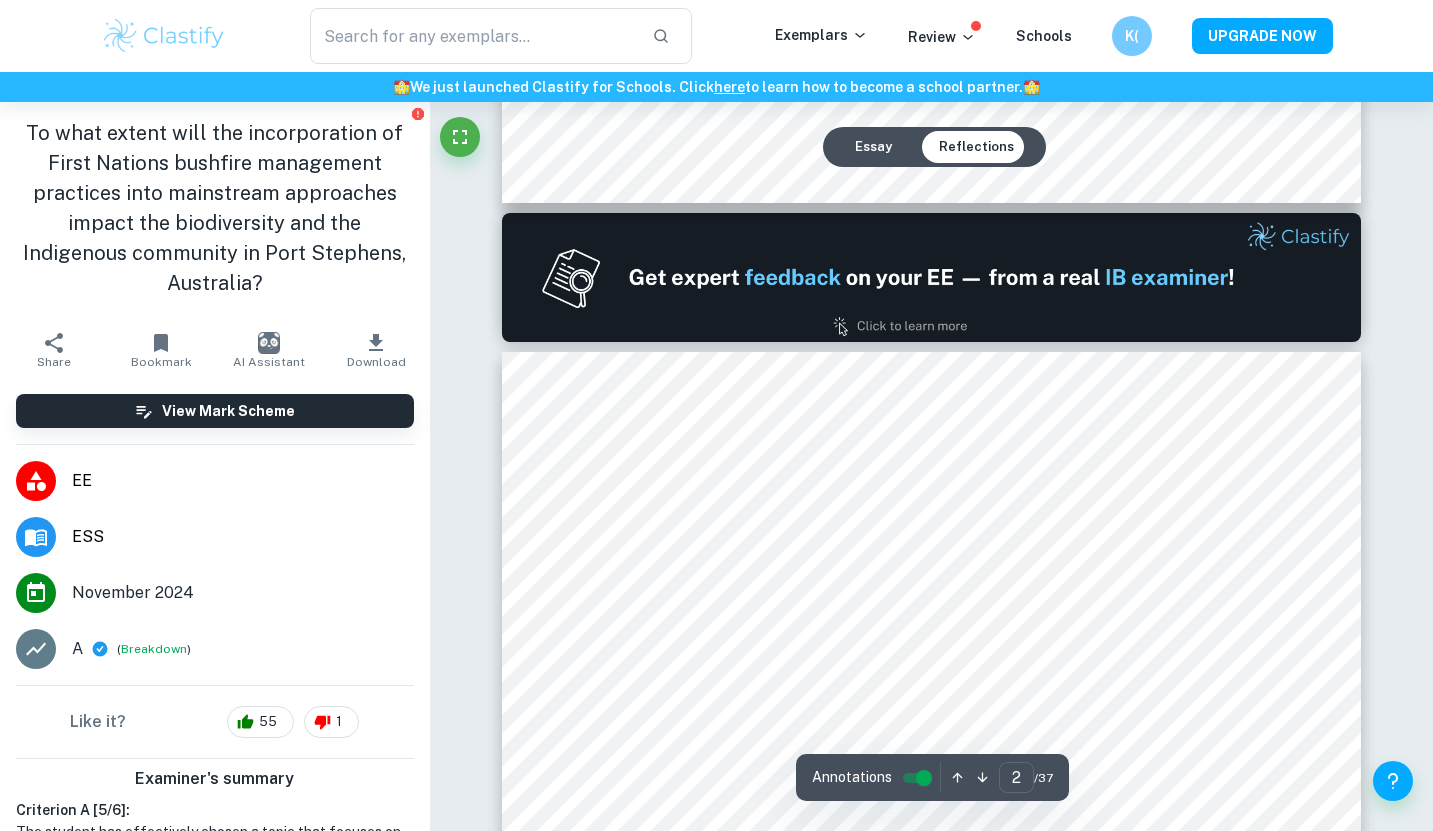 scroll, scrollTop: 1411, scrollLeft: 0, axis: vertical 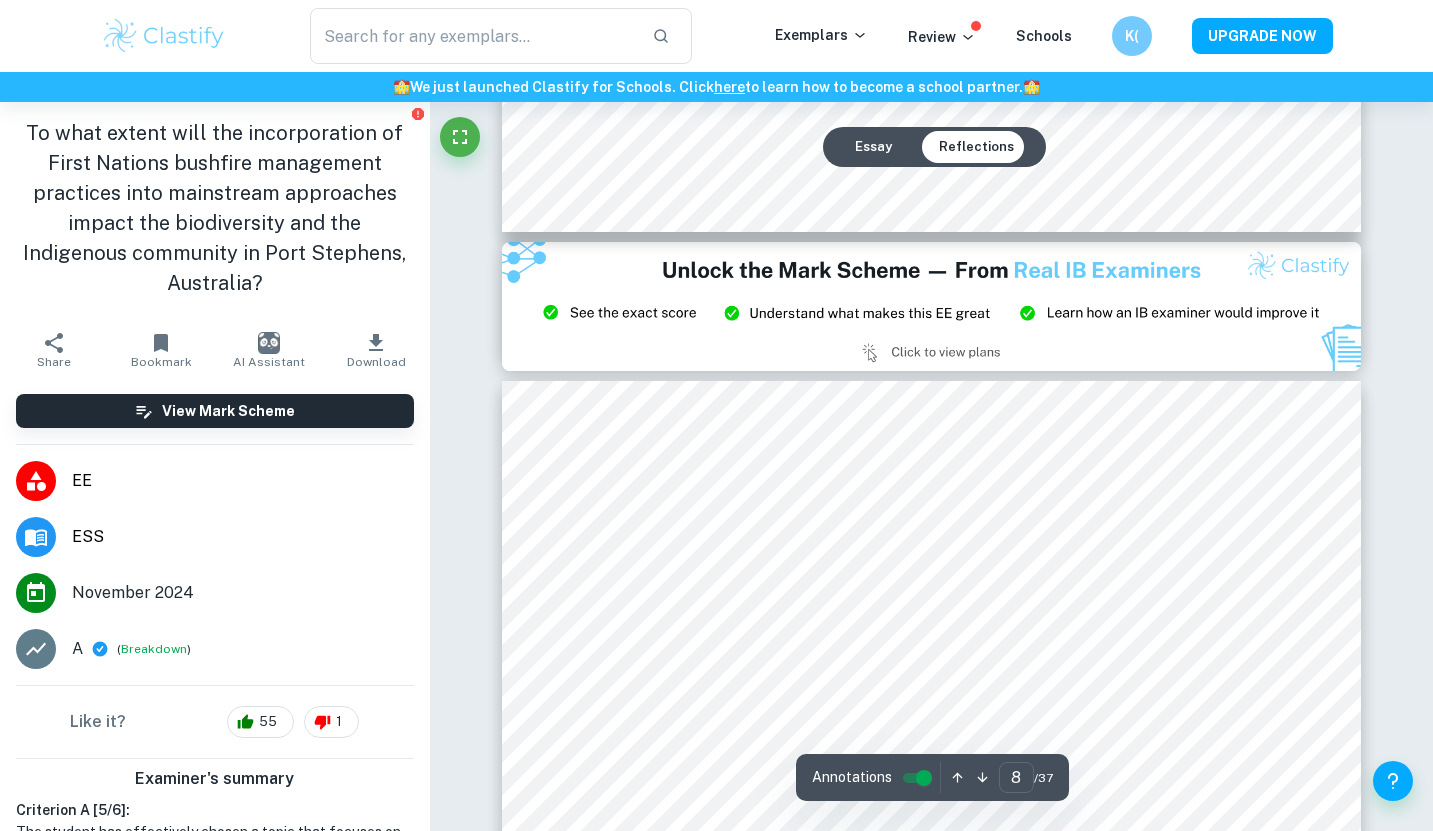 type on "9" 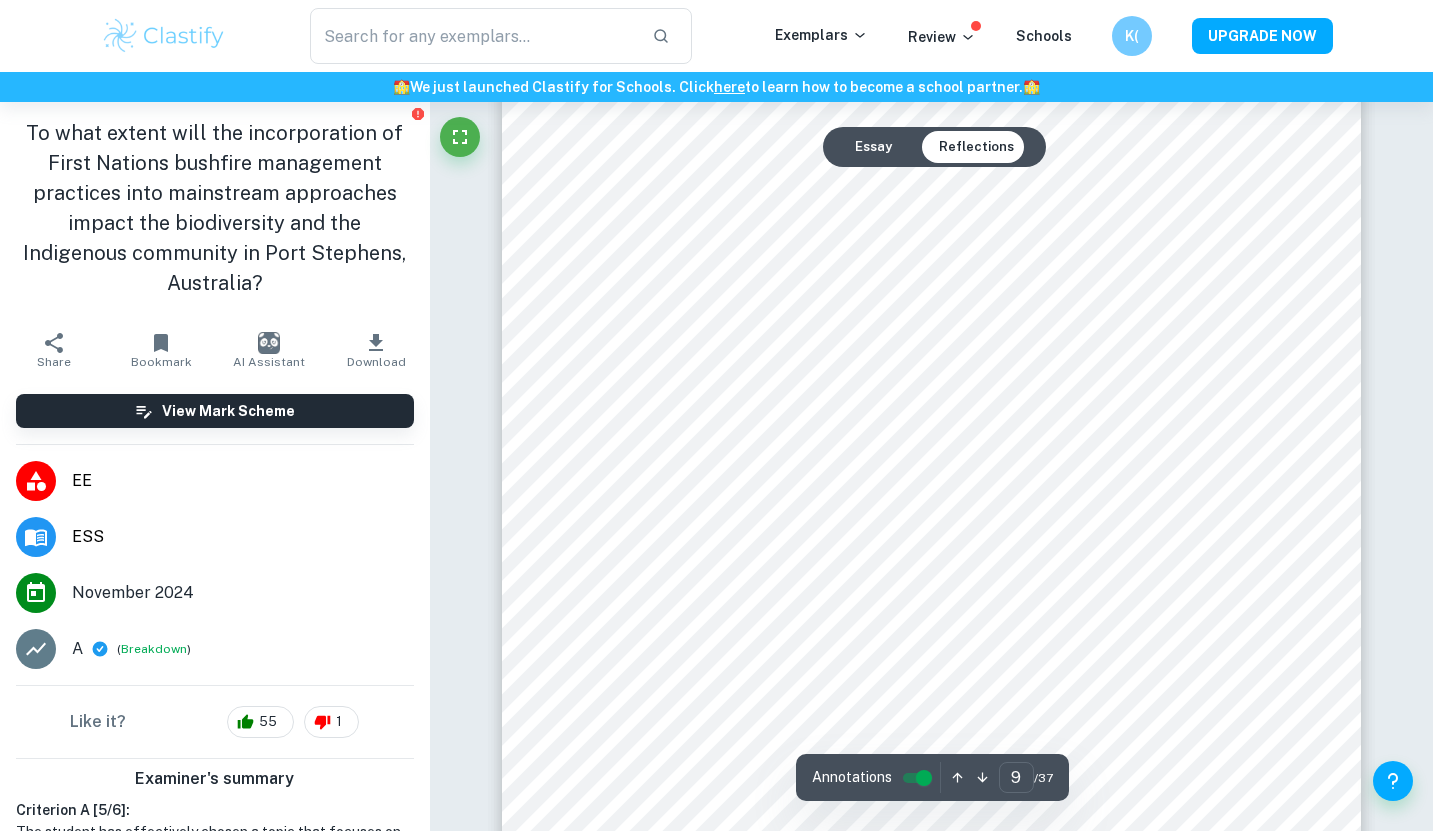 scroll, scrollTop: 10407, scrollLeft: 0, axis: vertical 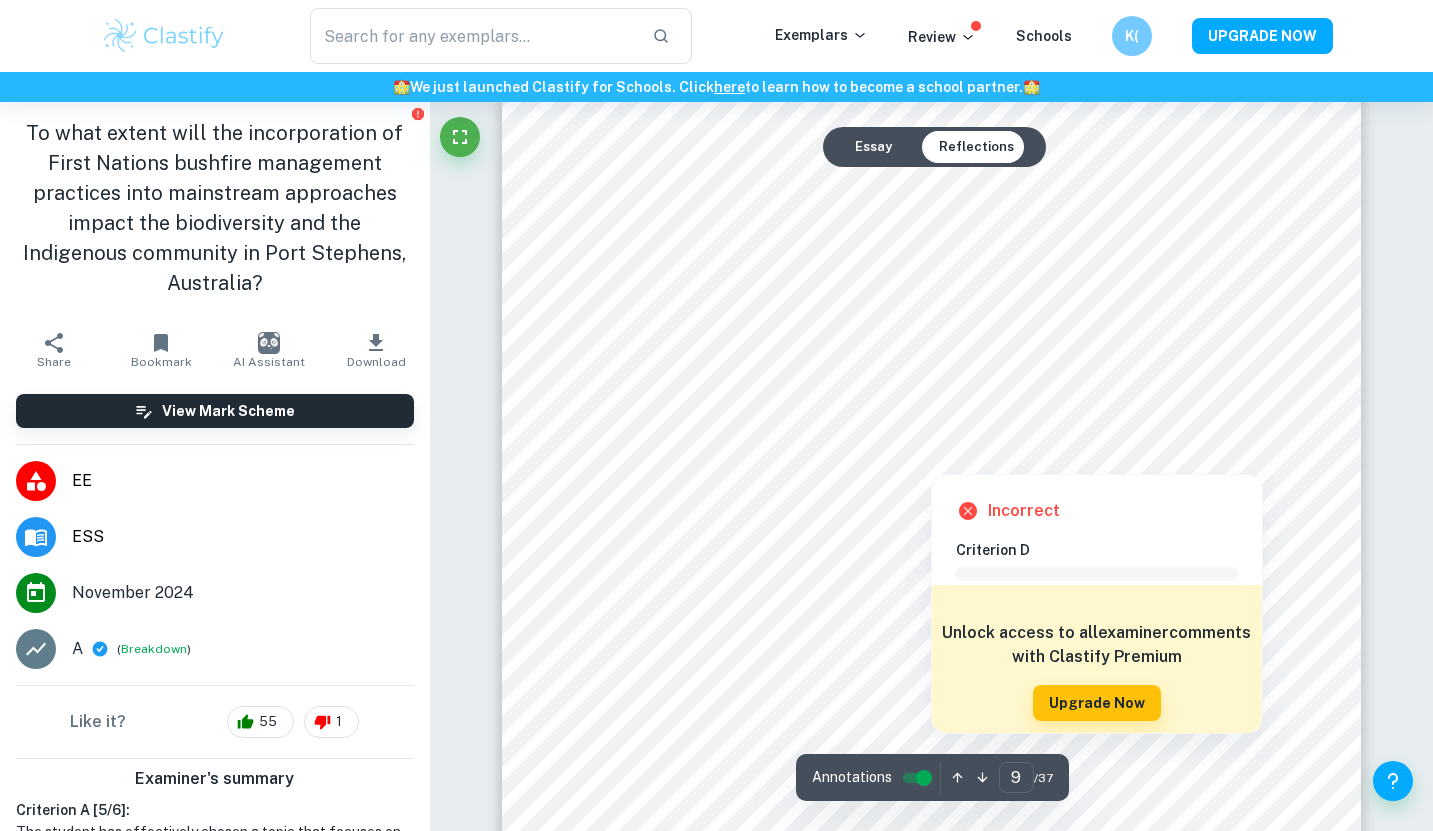 click at bounding box center (930, 459) 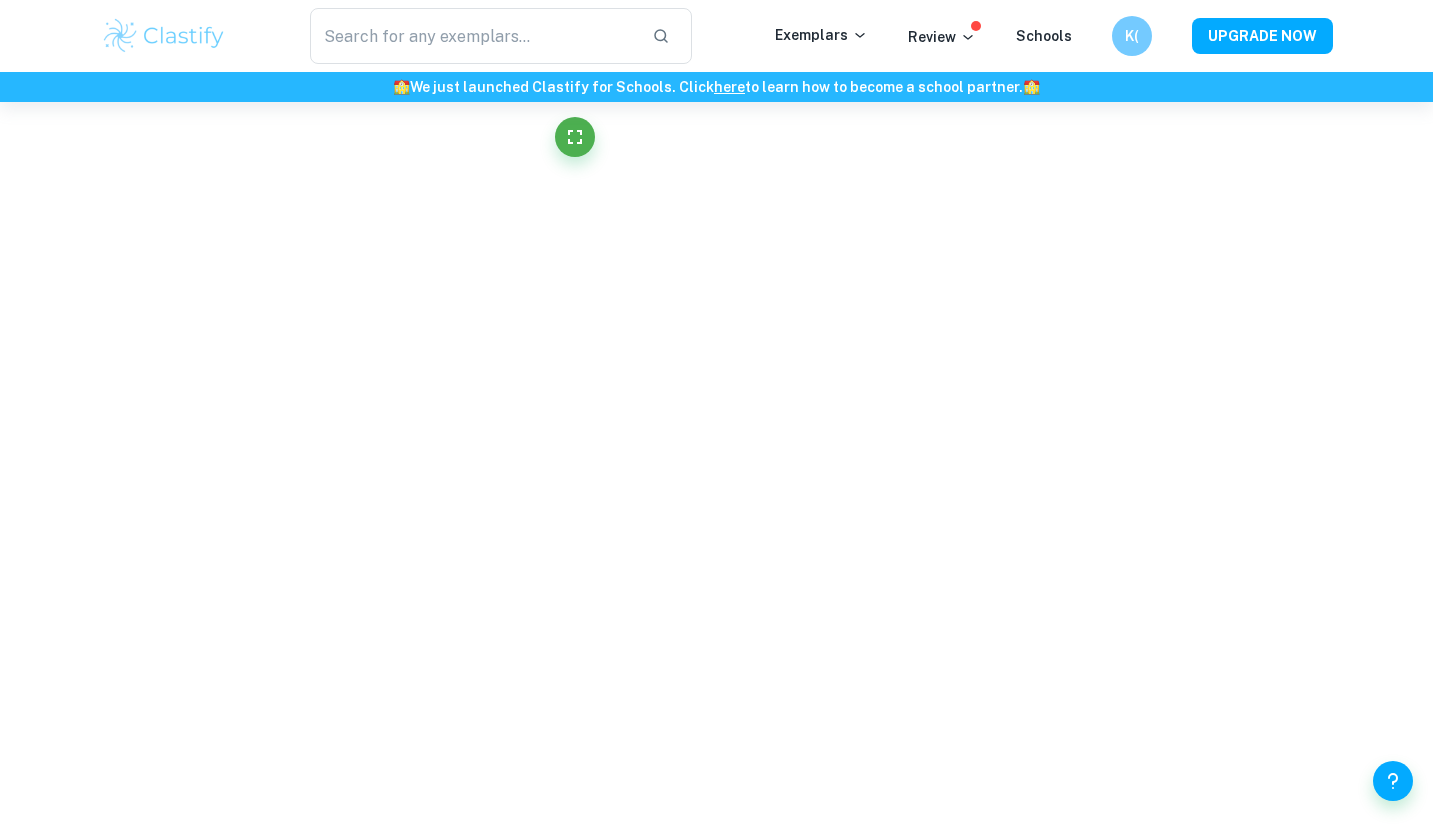 scroll, scrollTop: 10309, scrollLeft: 0, axis: vertical 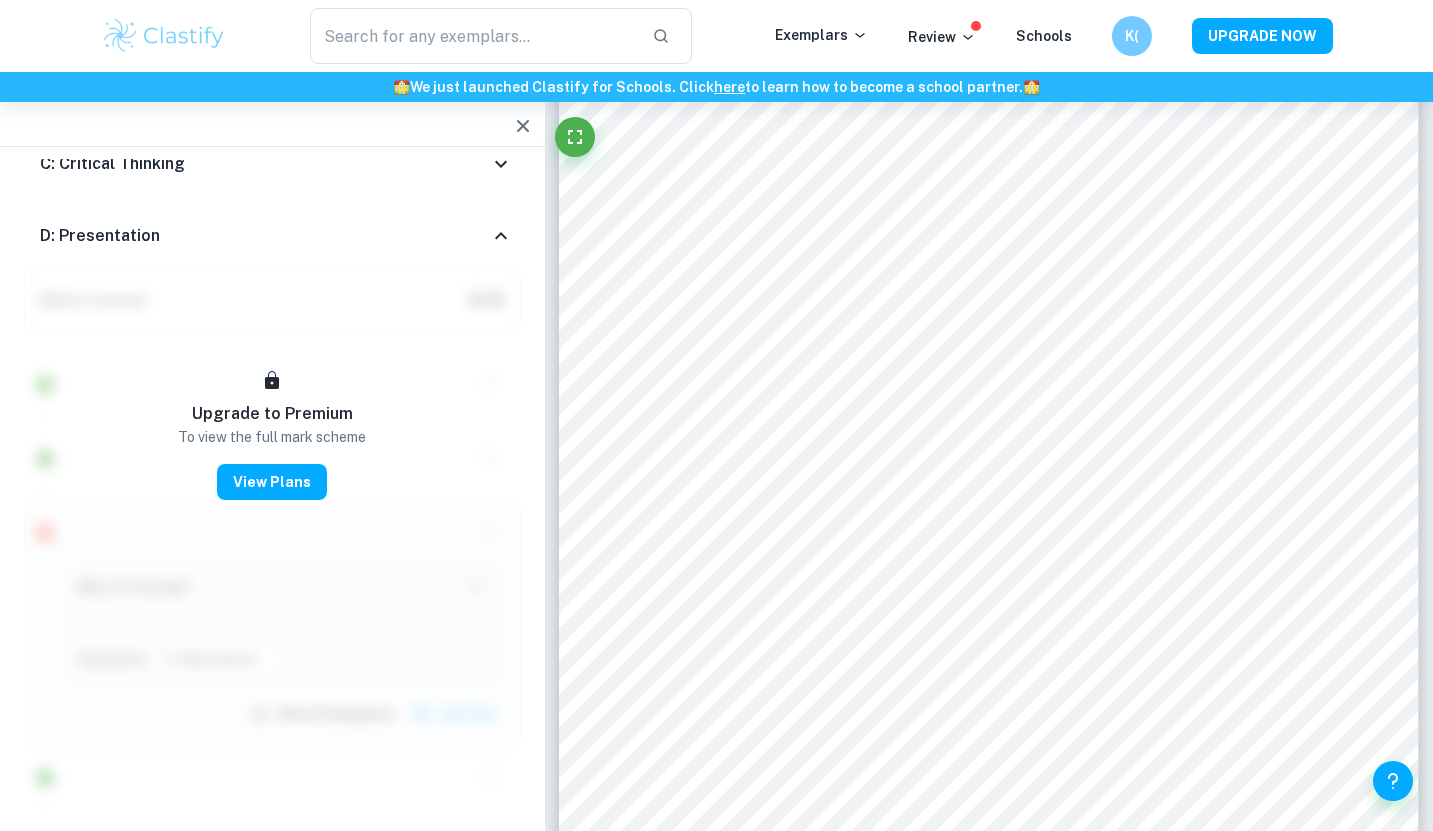 click 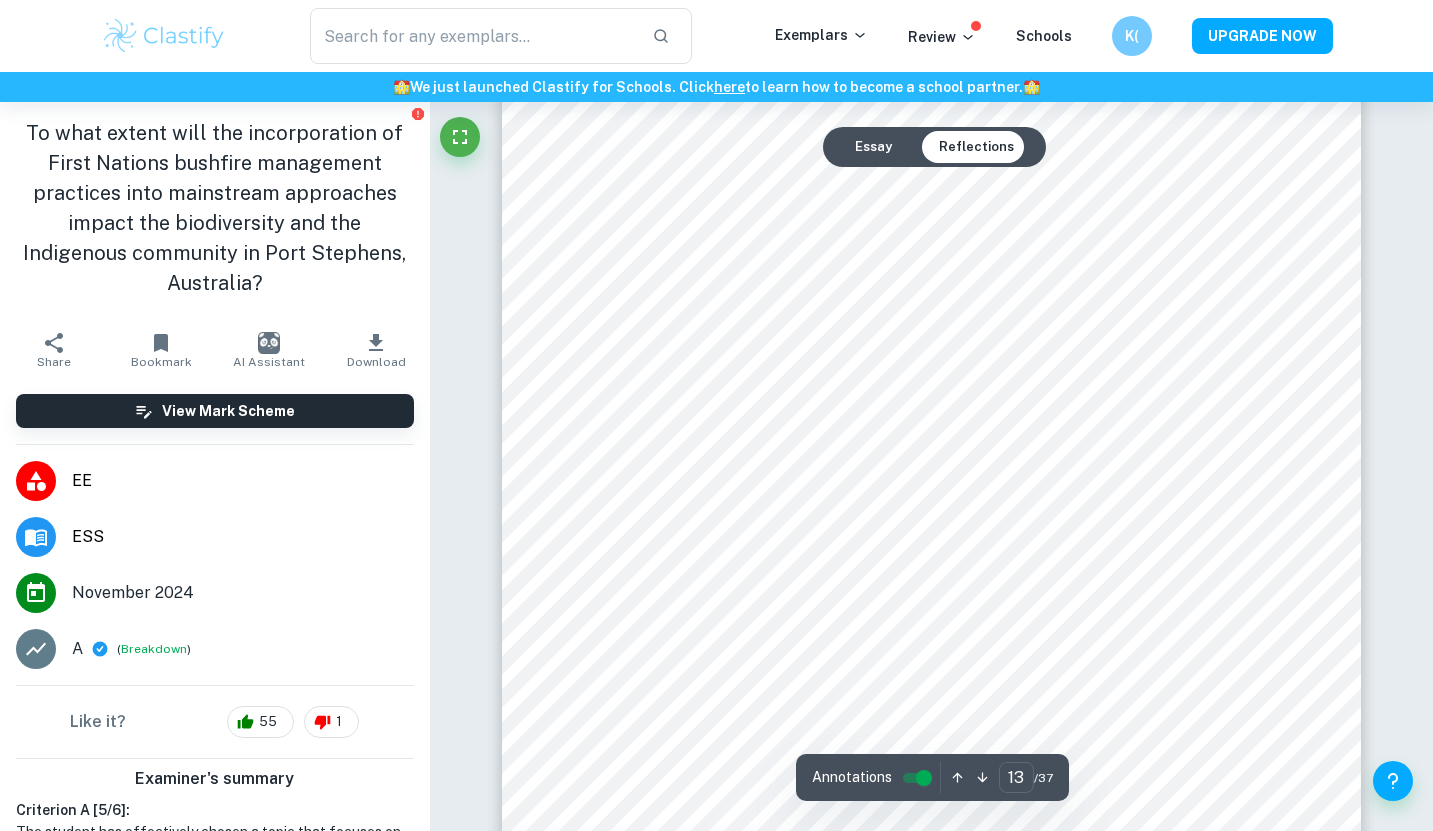 scroll, scrollTop: 15010, scrollLeft: 0, axis: vertical 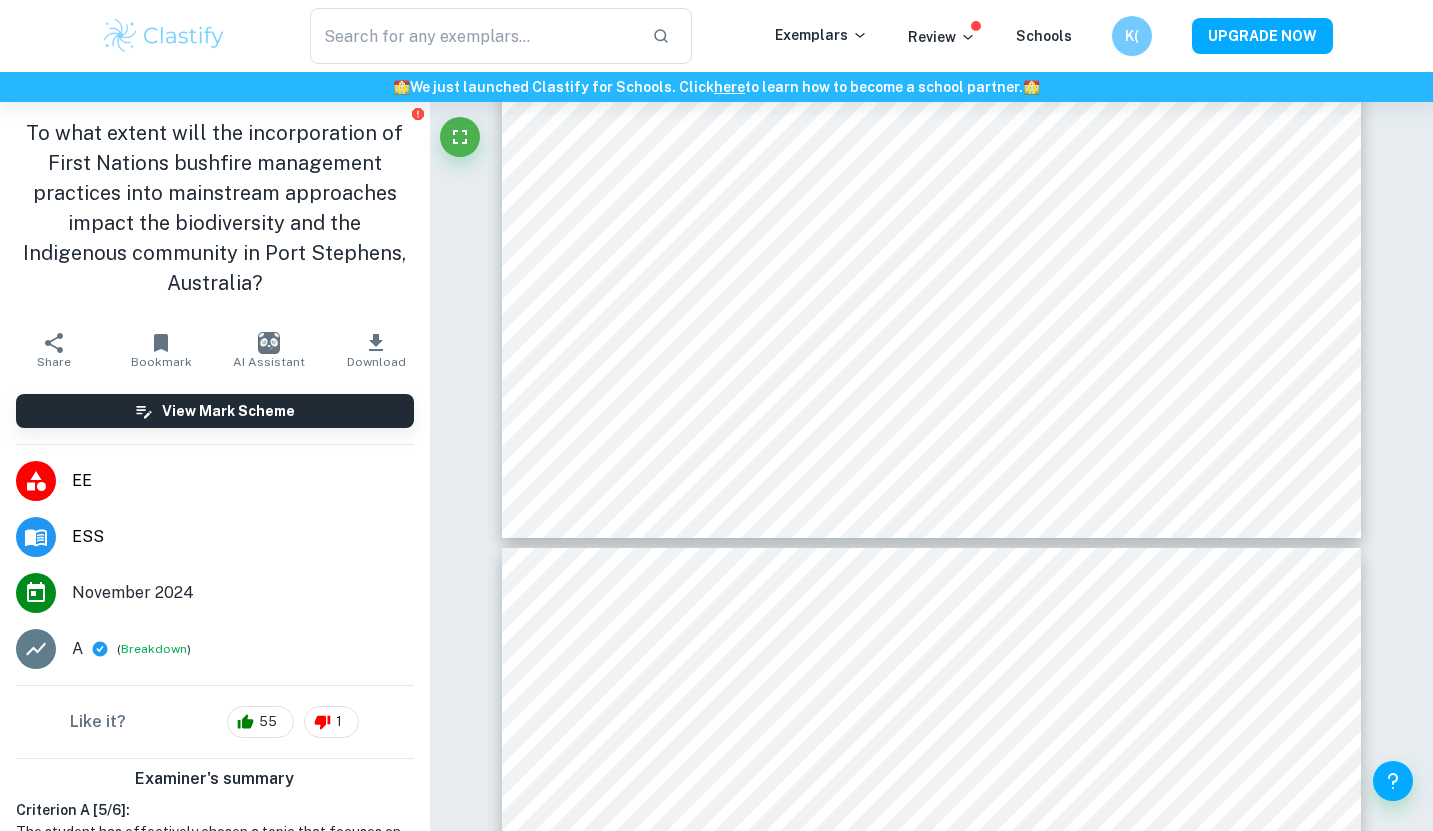 type on "14" 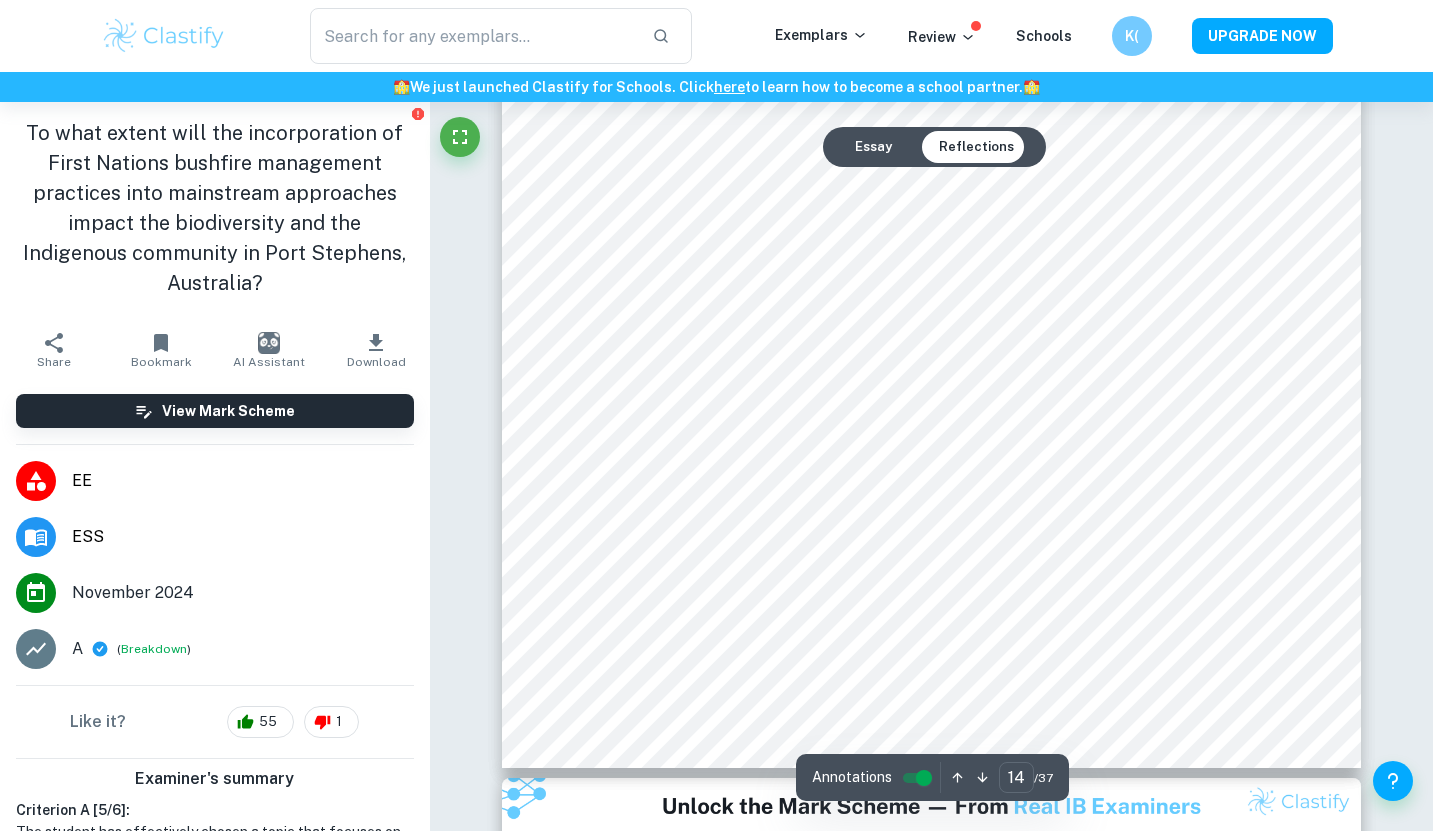 scroll, scrollTop: 16586, scrollLeft: 0, axis: vertical 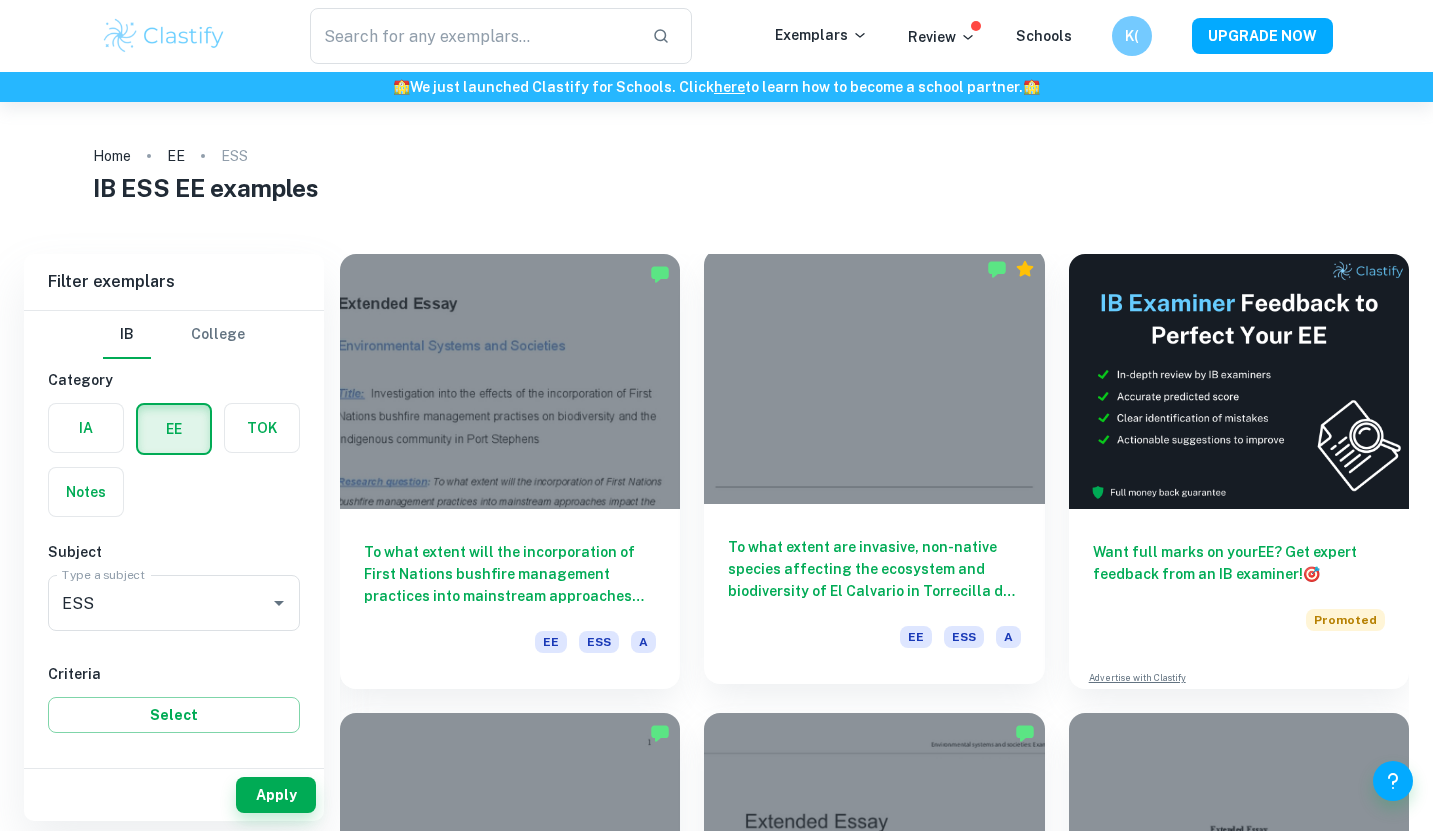 click on "To what extent are invasive, non-native species affecting the ecosystem and biodiversity of El Calvario in Torrecilla de Alcañiz?" at bounding box center [874, 569] 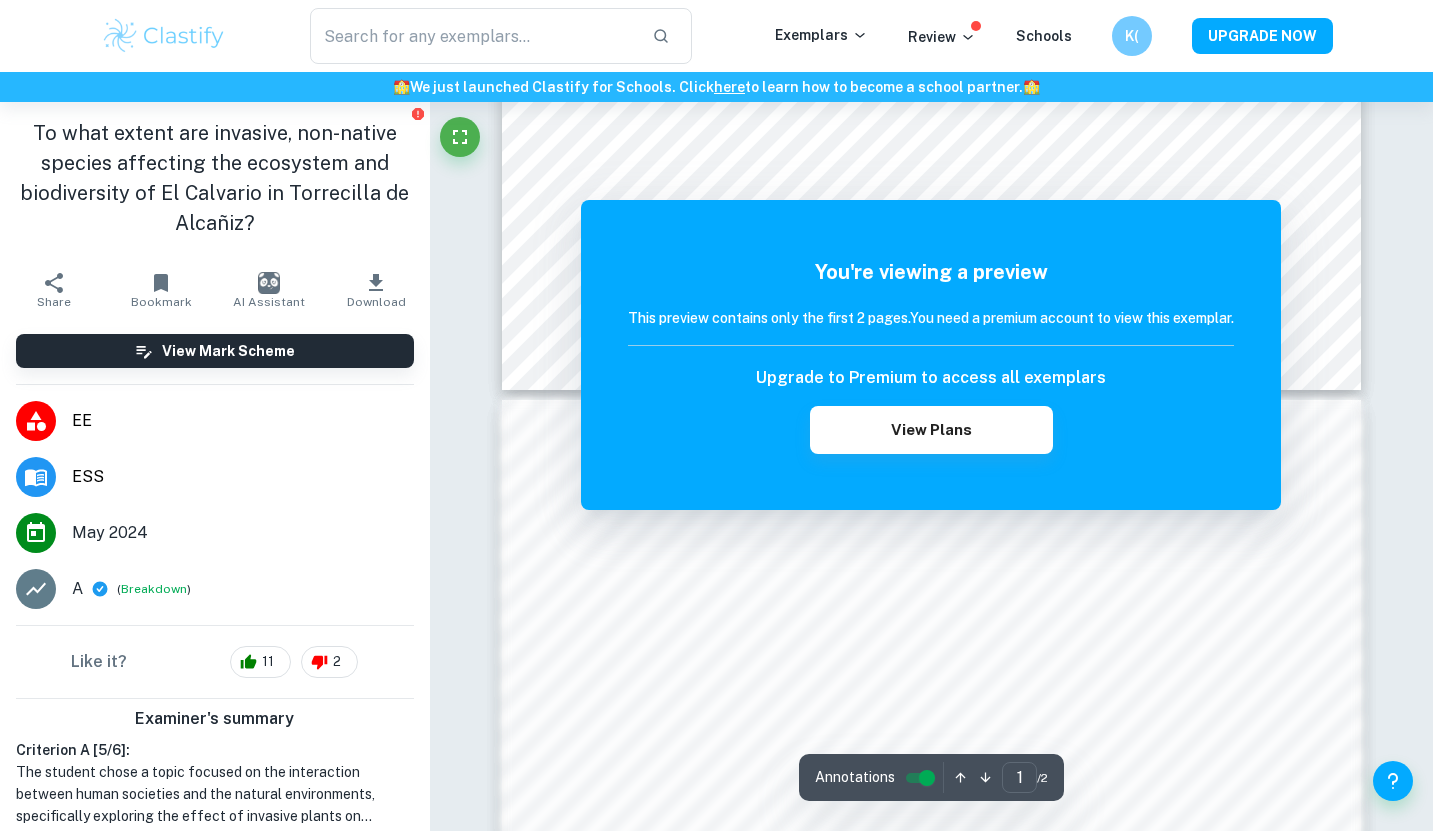scroll, scrollTop: 1006, scrollLeft: 0, axis: vertical 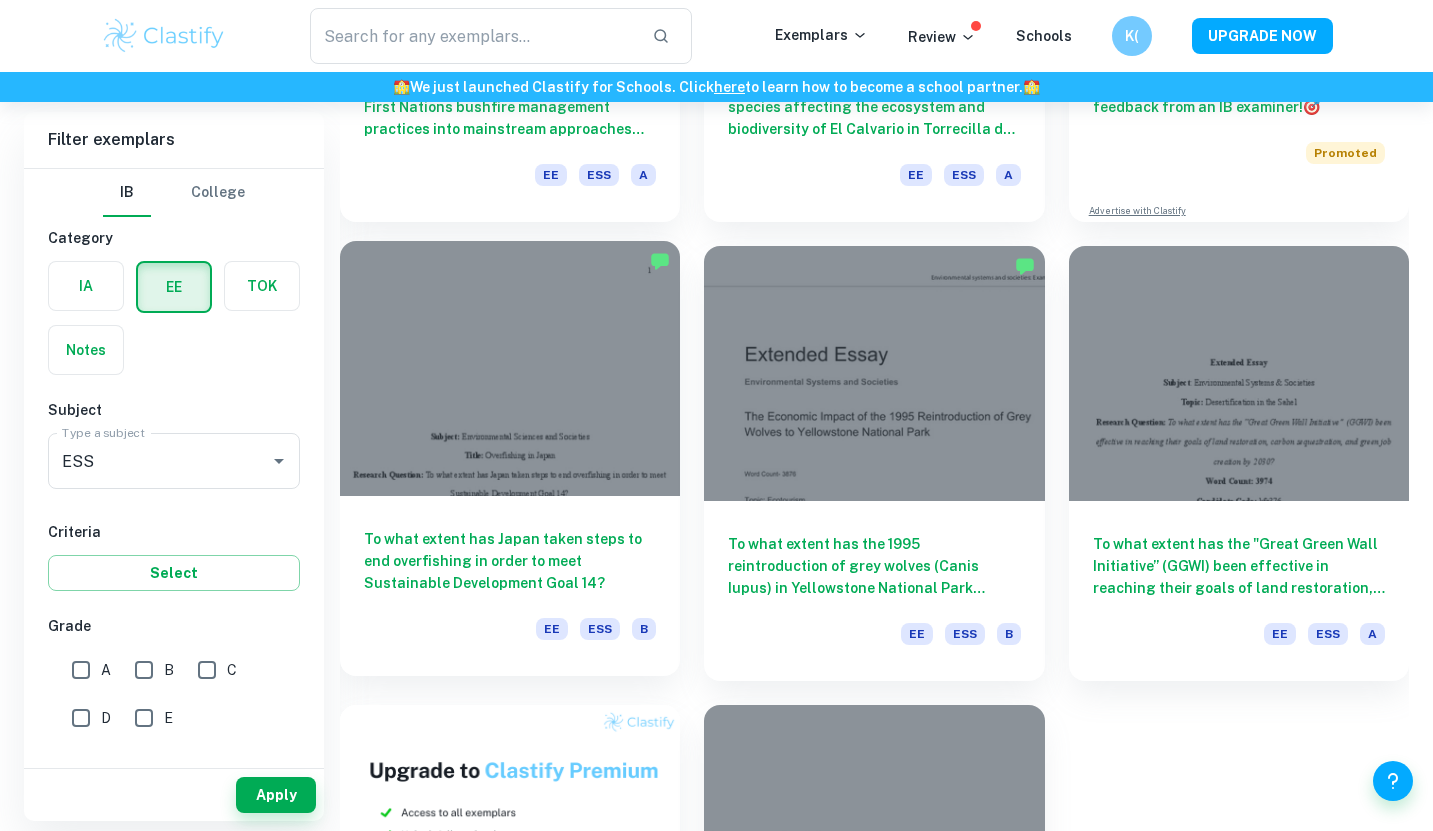 click on "To what extent has Japan taken steps to end overfishing in order to meet Sustainable Development Goal 14?" at bounding box center (510, 561) 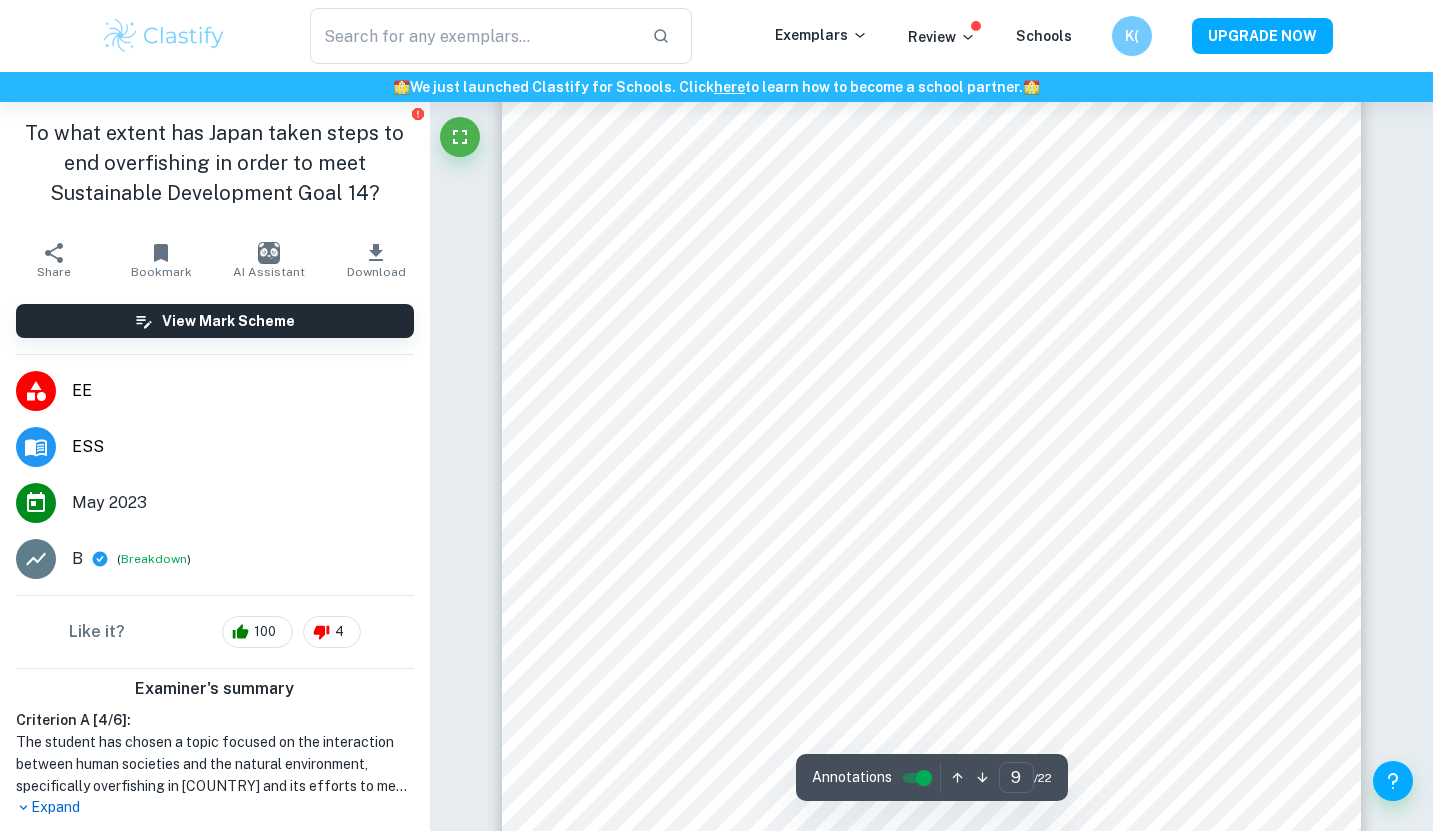 scroll, scrollTop: 9749, scrollLeft: 0, axis: vertical 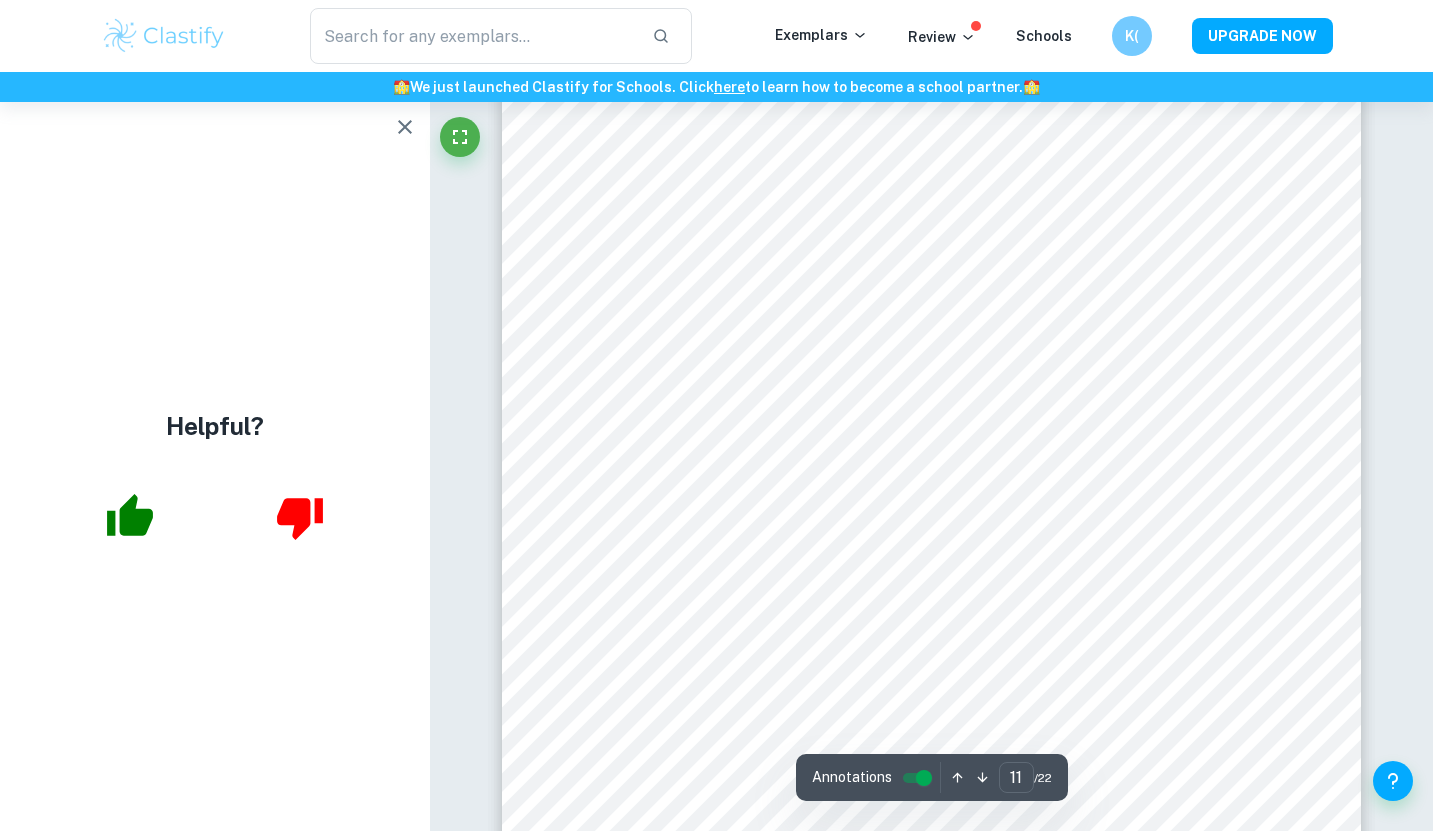 click 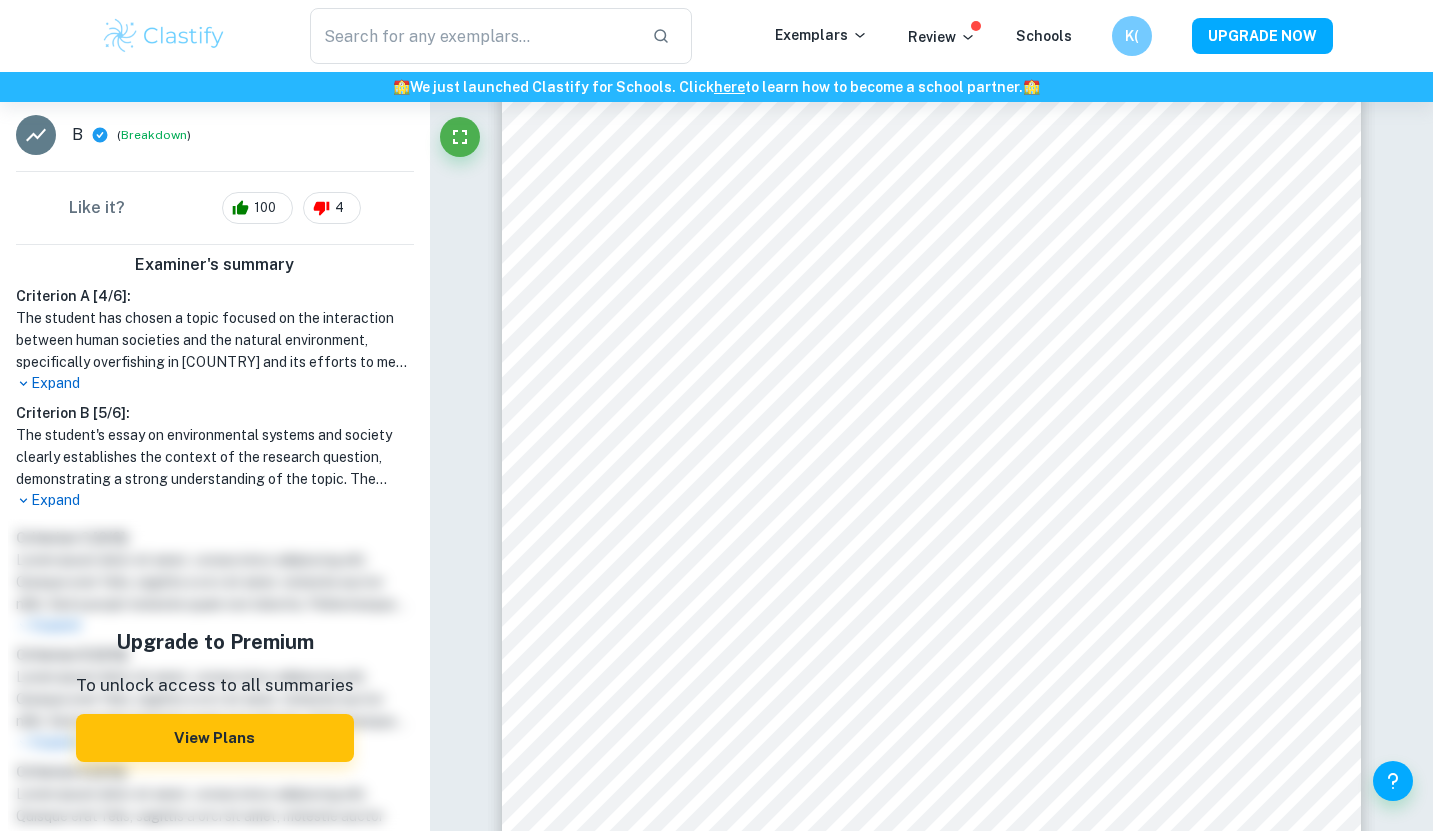 scroll, scrollTop: 427, scrollLeft: 0, axis: vertical 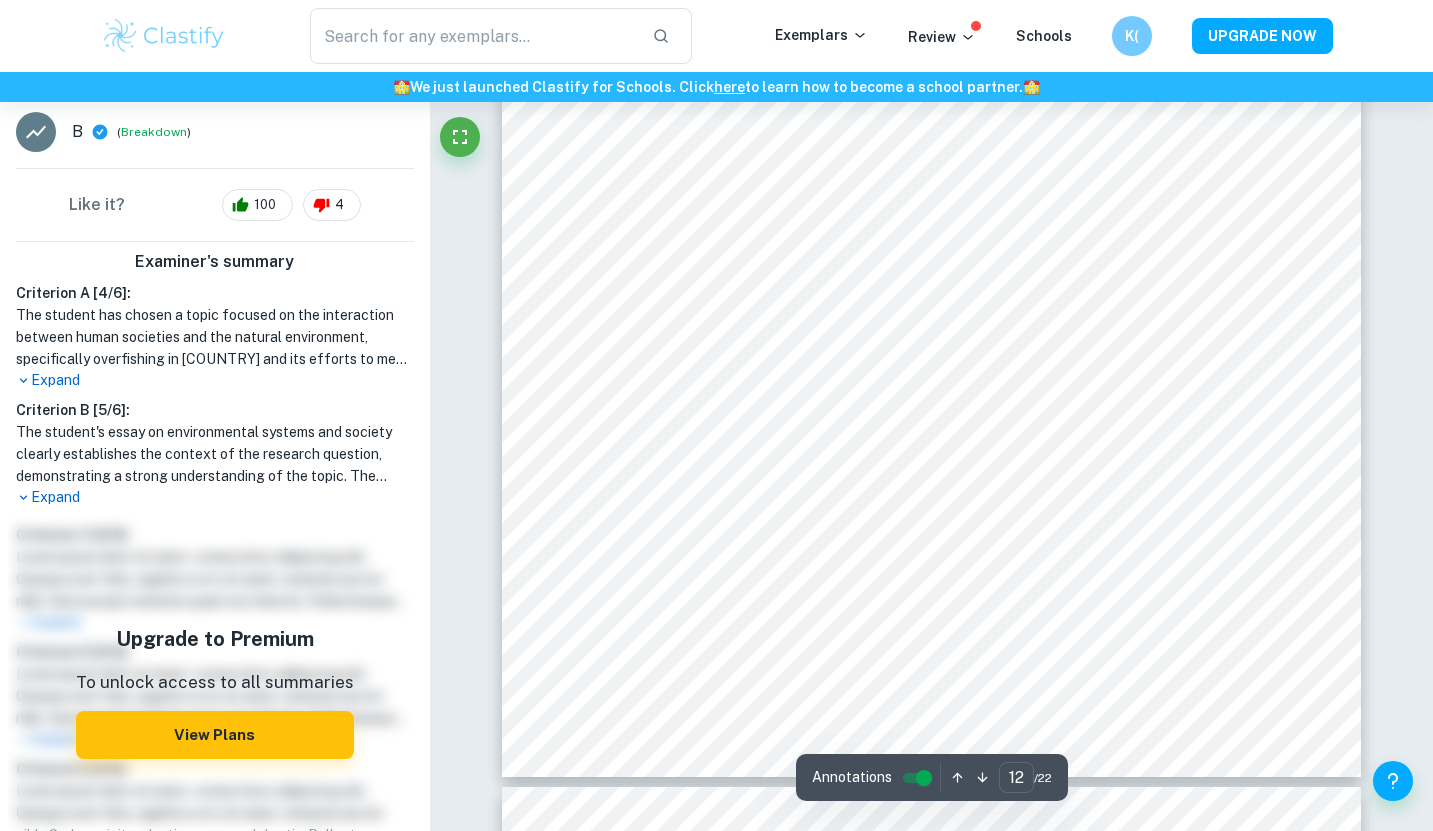 type on "13" 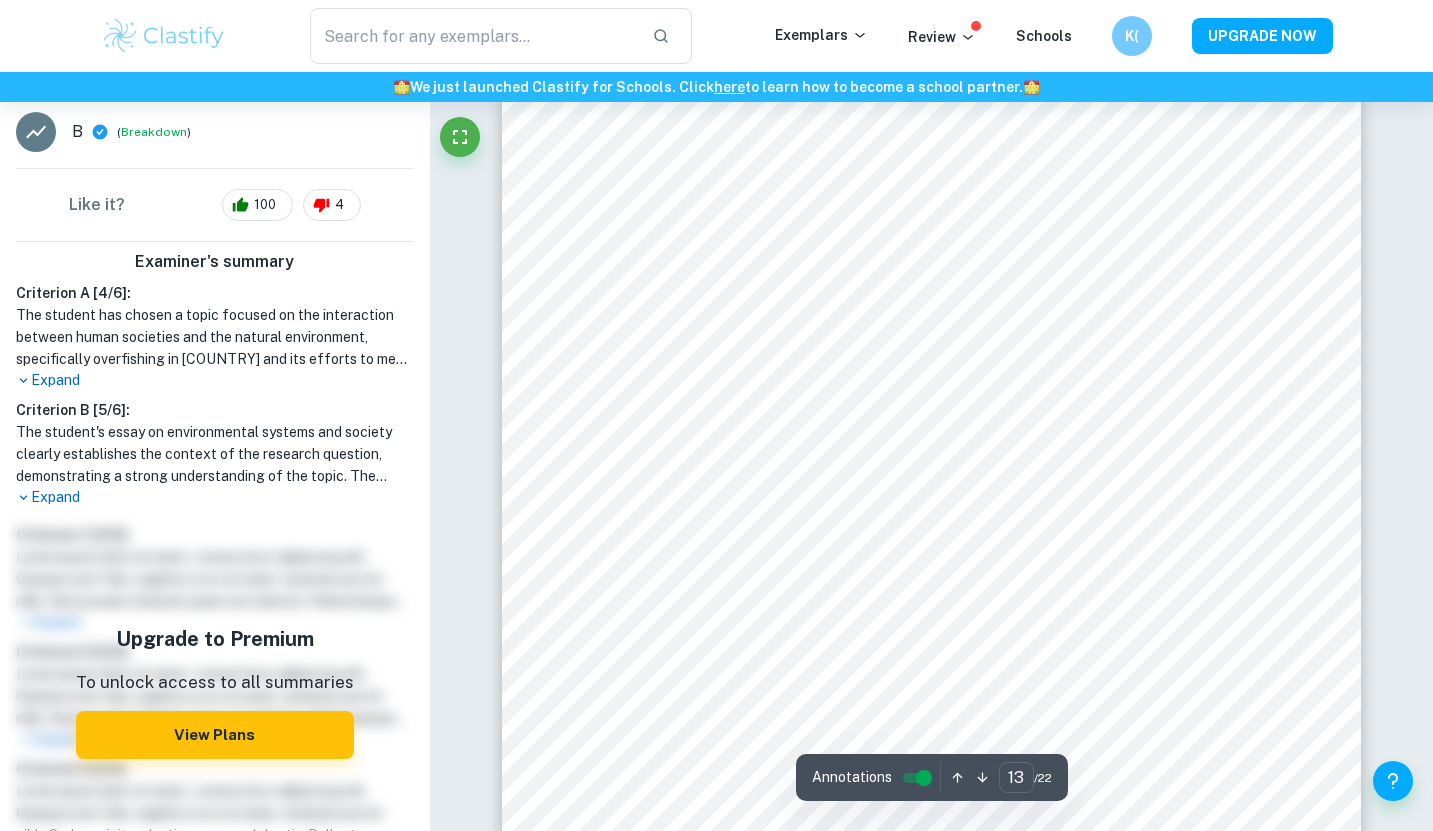 scroll, scrollTop: 14418, scrollLeft: 0, axis: vertical 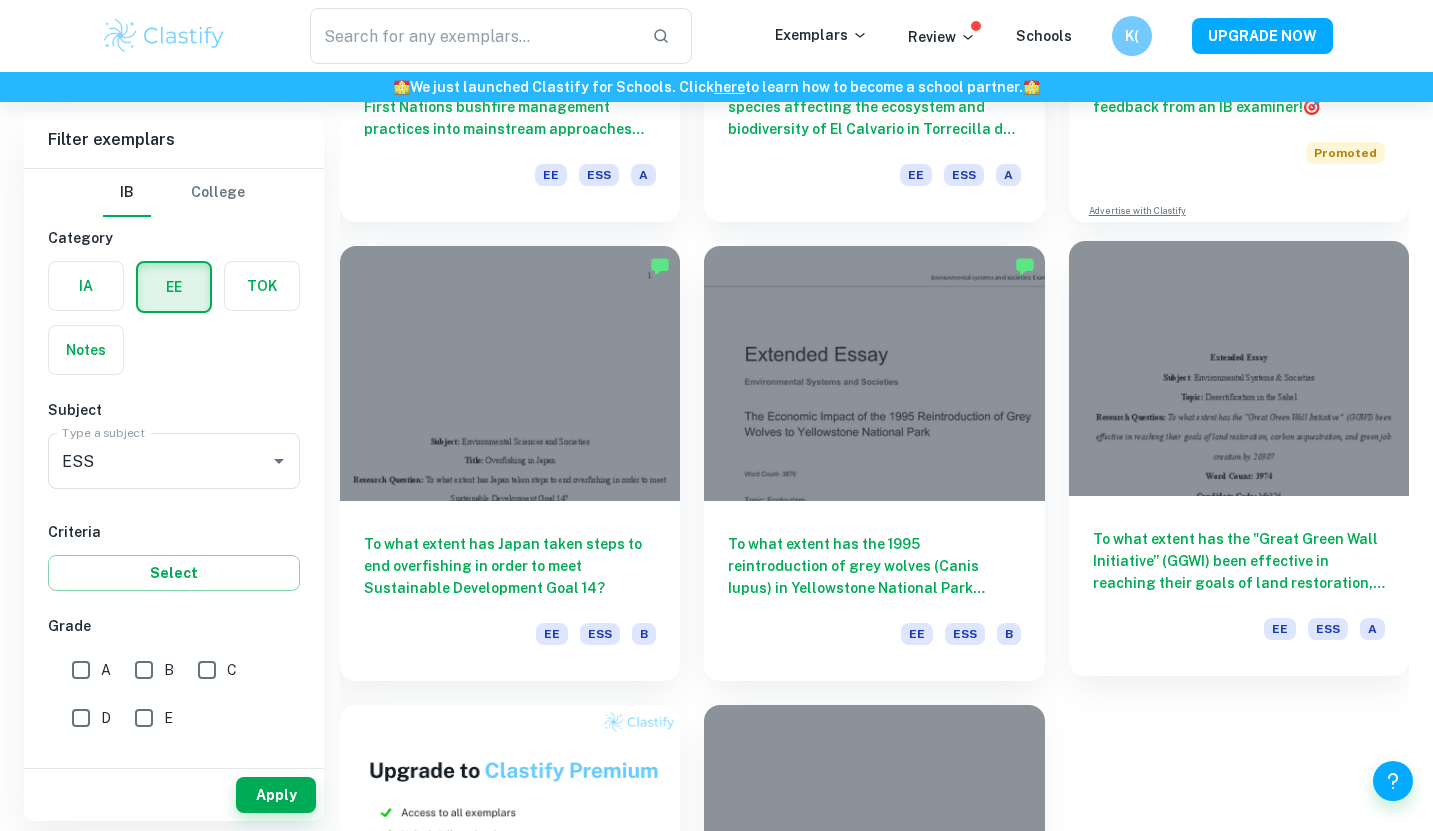 click on "To what extent has the "Great Green Wall Initiative” (GGWI) been effective in reaching their goals of land restoration, carbon sequestration, and green job creation by 2030?" at bounding box center (1239, 561) 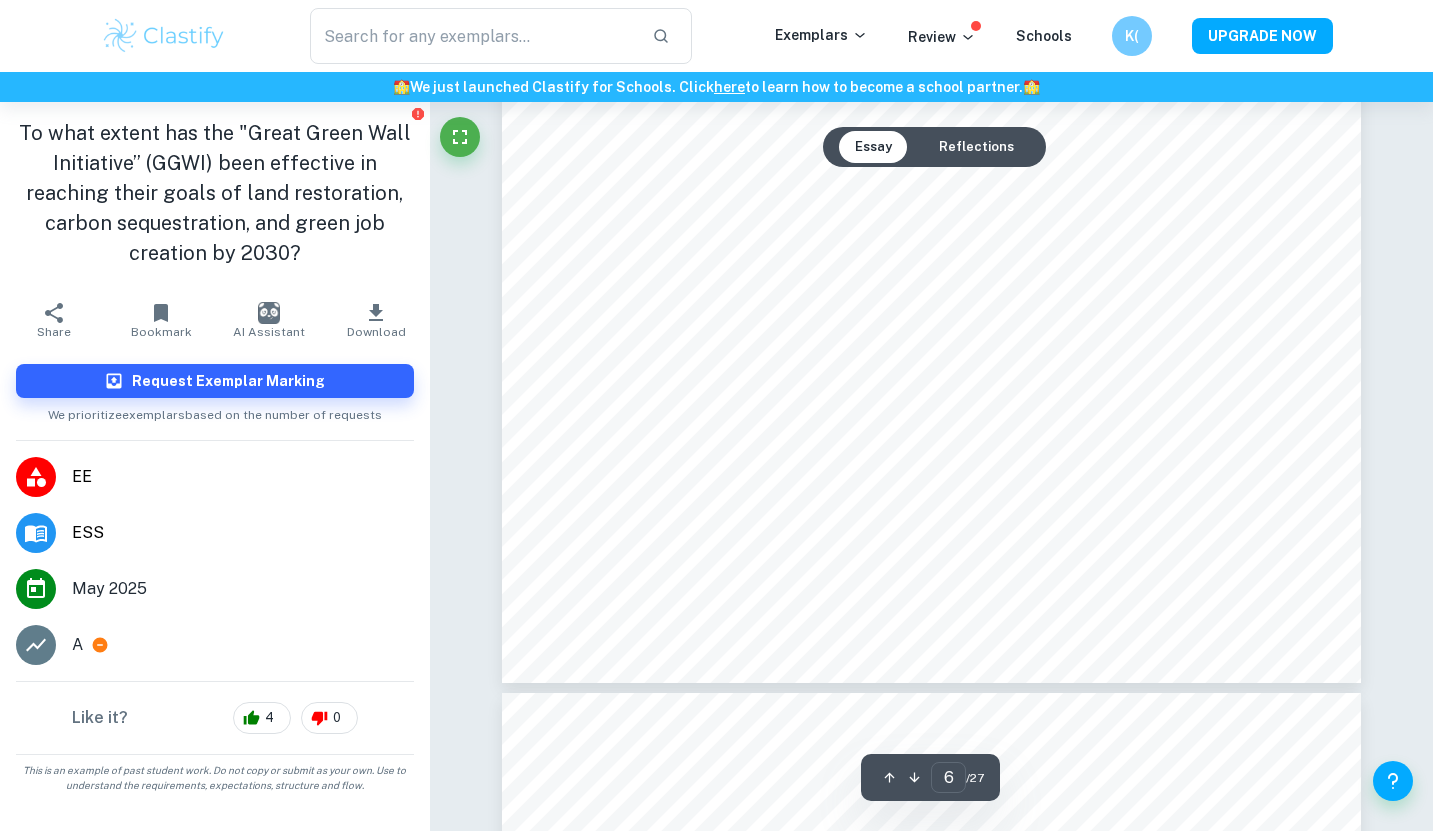 scroll, scrollTop: 6441, scrollLeft: 0, axis: vertical 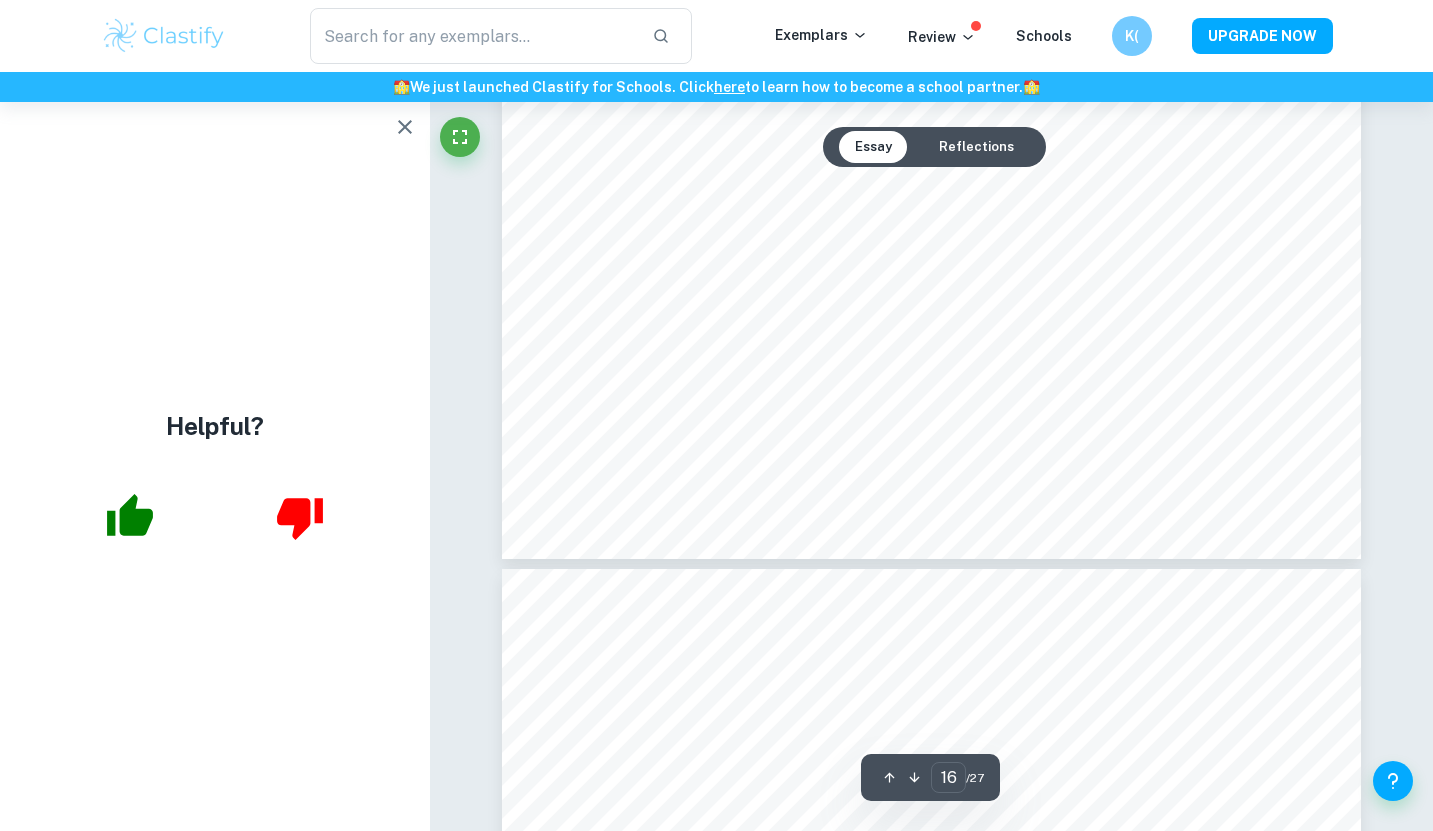type on "17" 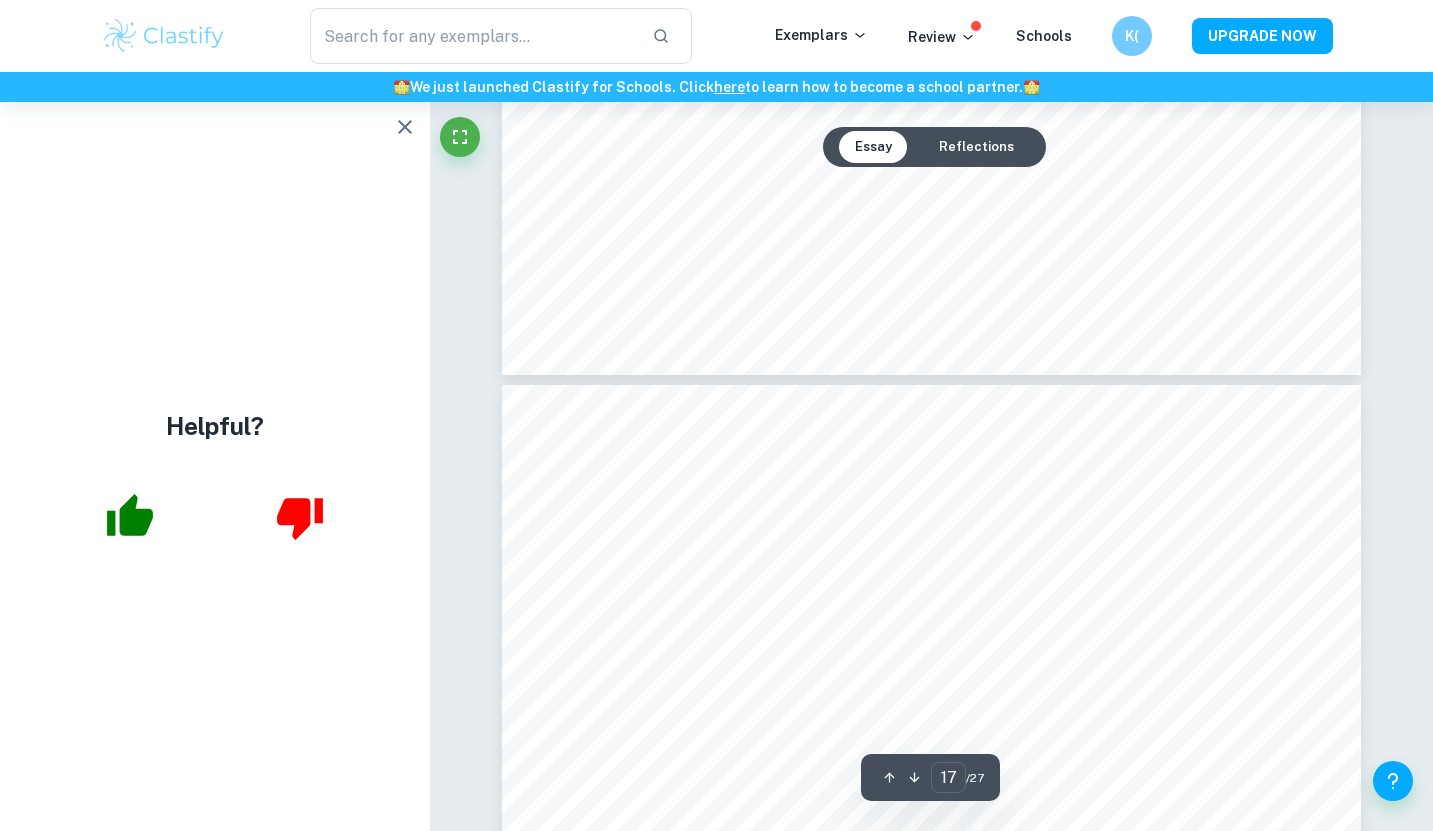 scroll, scrollTop: 18247, scrollLeft: 0, axis: vertical 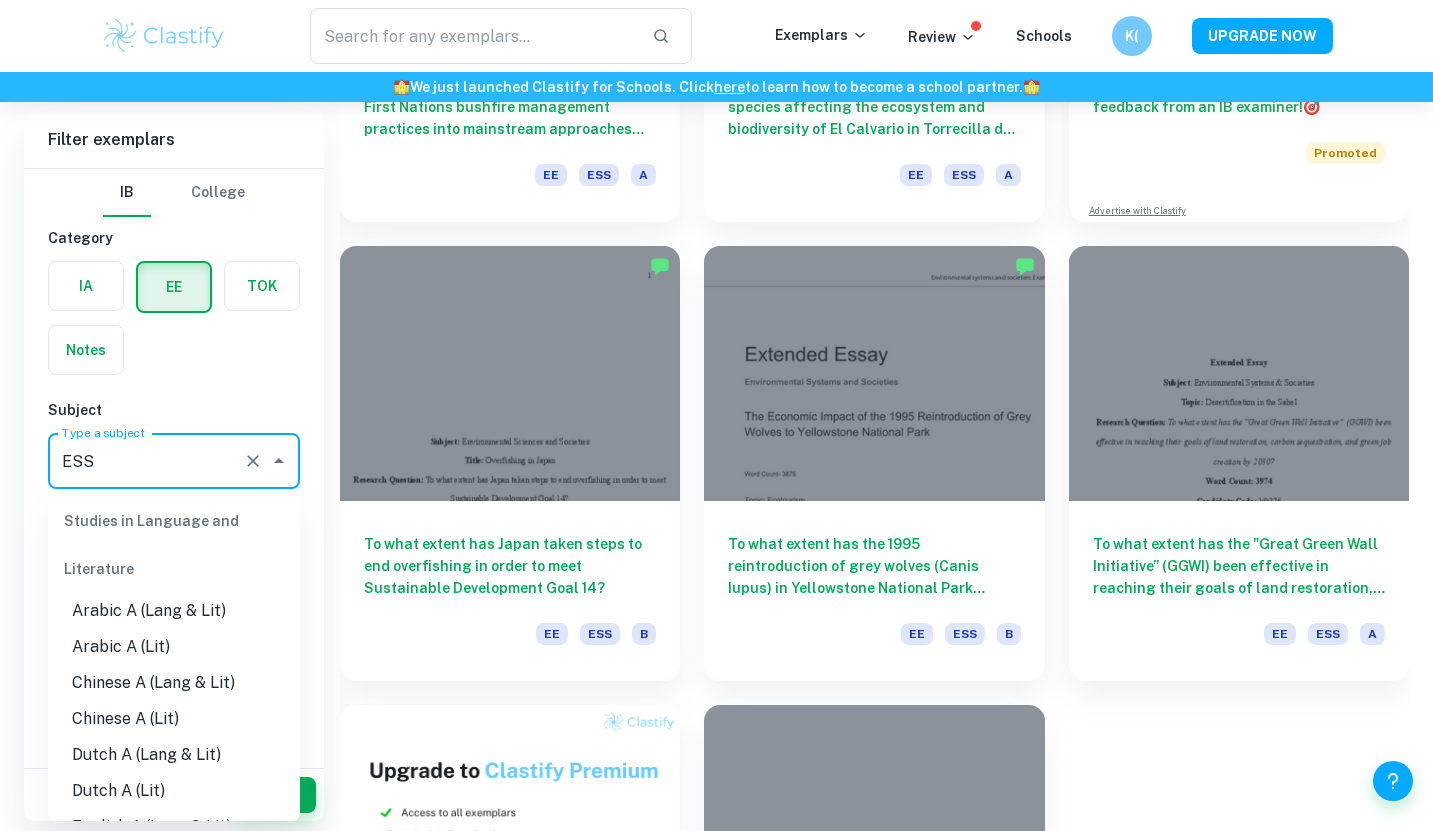 click on "ESS" at bounding box center (146, 461) 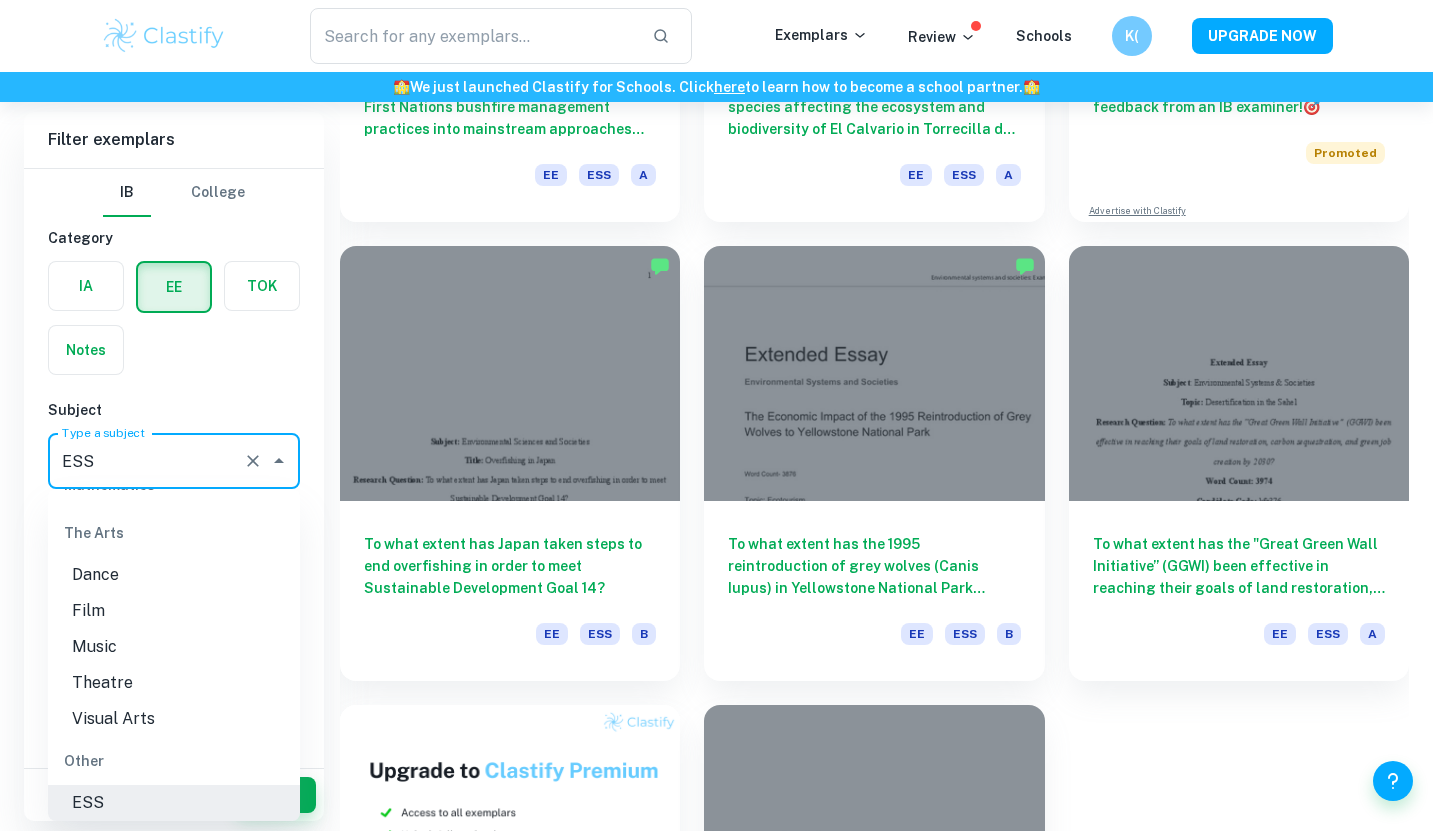 click 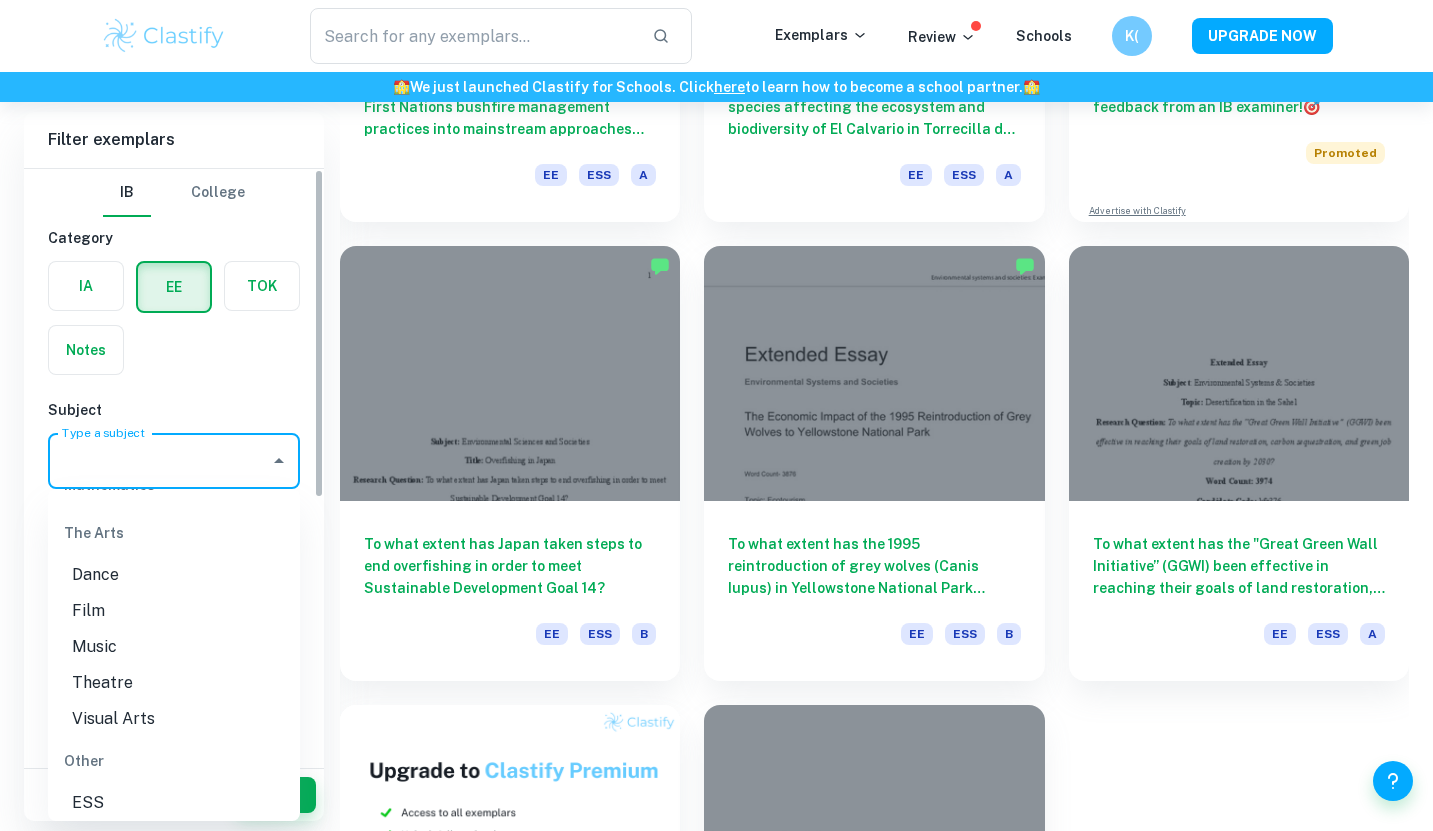 scroll, scrollTop: 0, scrollLeft: 0, axis: both 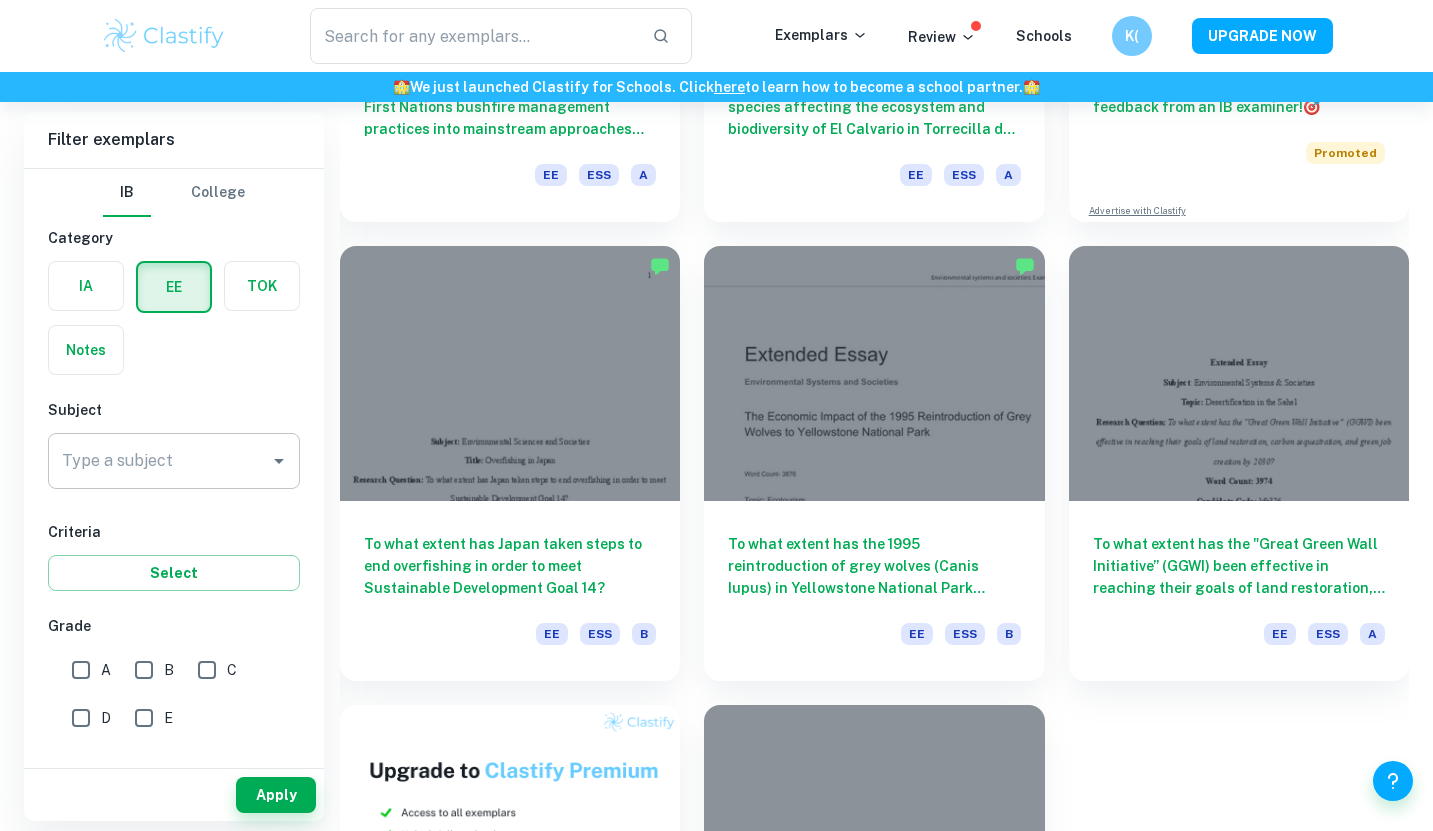 click on "IB College Category IA EE TOK Notes Subject Type a subject Type a subject Criteria Select Grade A B C D E Session May 2026 May 2025 November 2024 May 2024 November 2023 May 2023 November 2022 May 2022 November 2021 May 2021 Other" at bounding box center [174, 699] 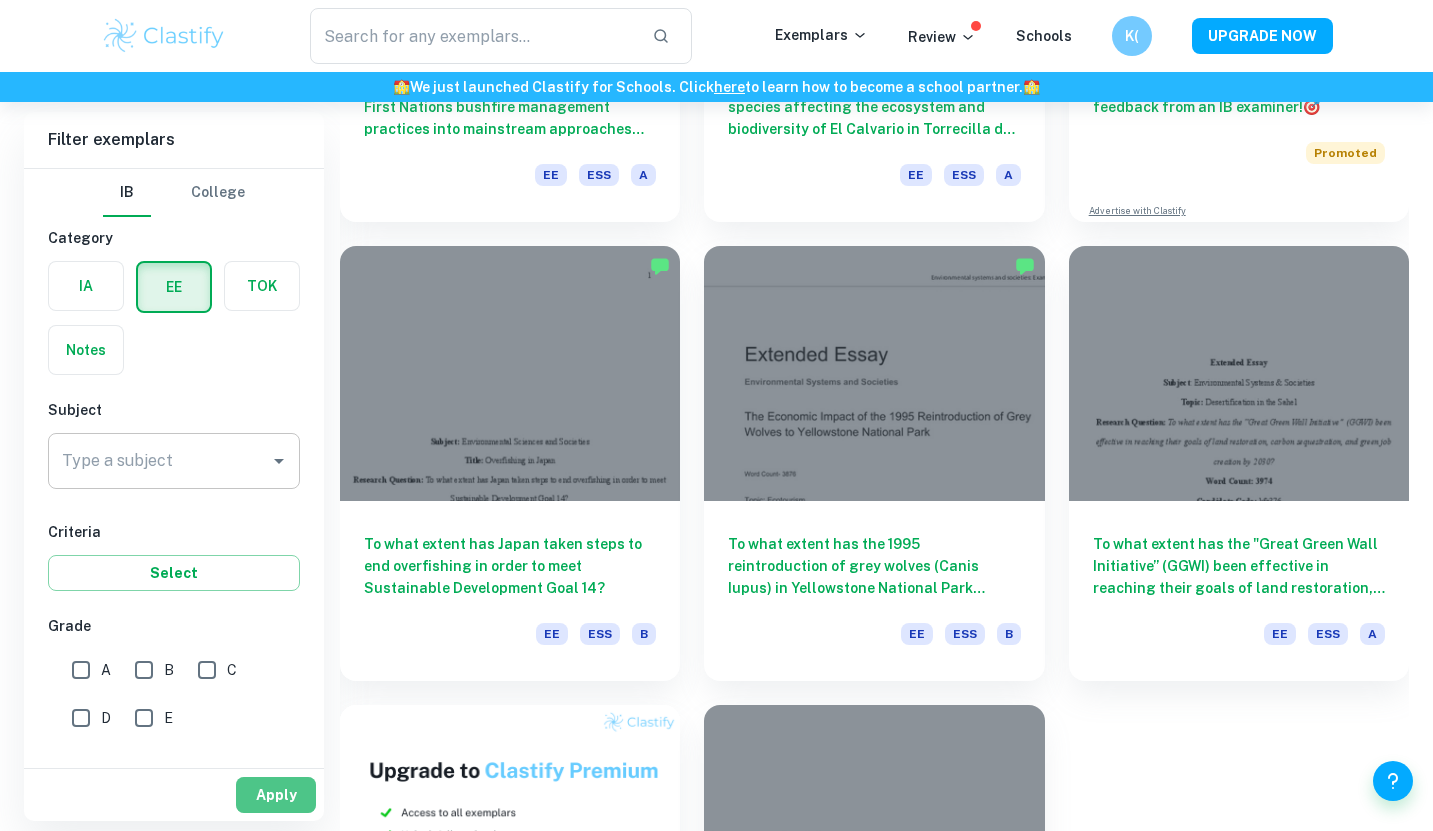 click on "Apply" at bounding box center [276, 795] 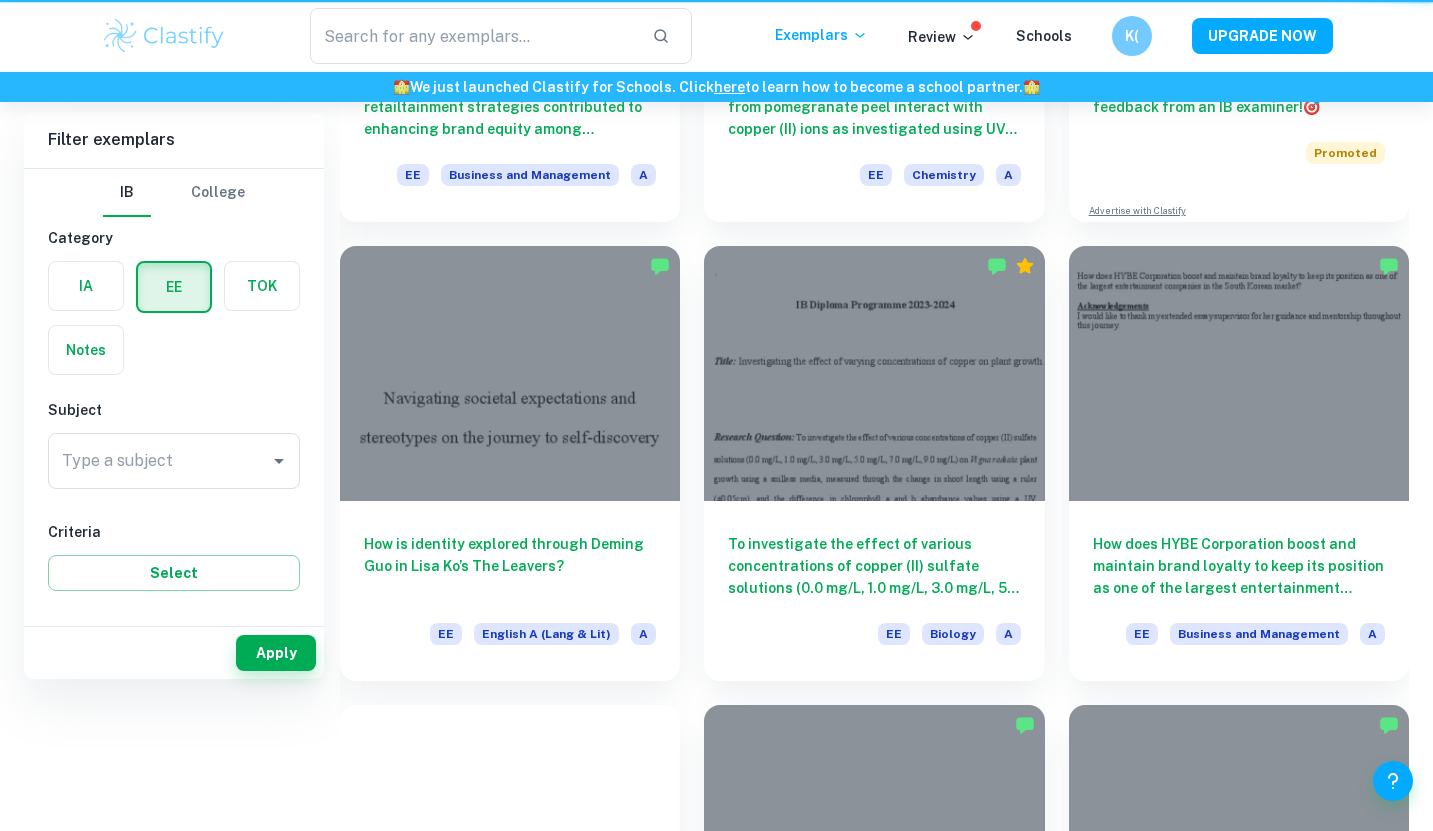 scroll, scrollTop: 0, scrollLeft: 0, axis: both 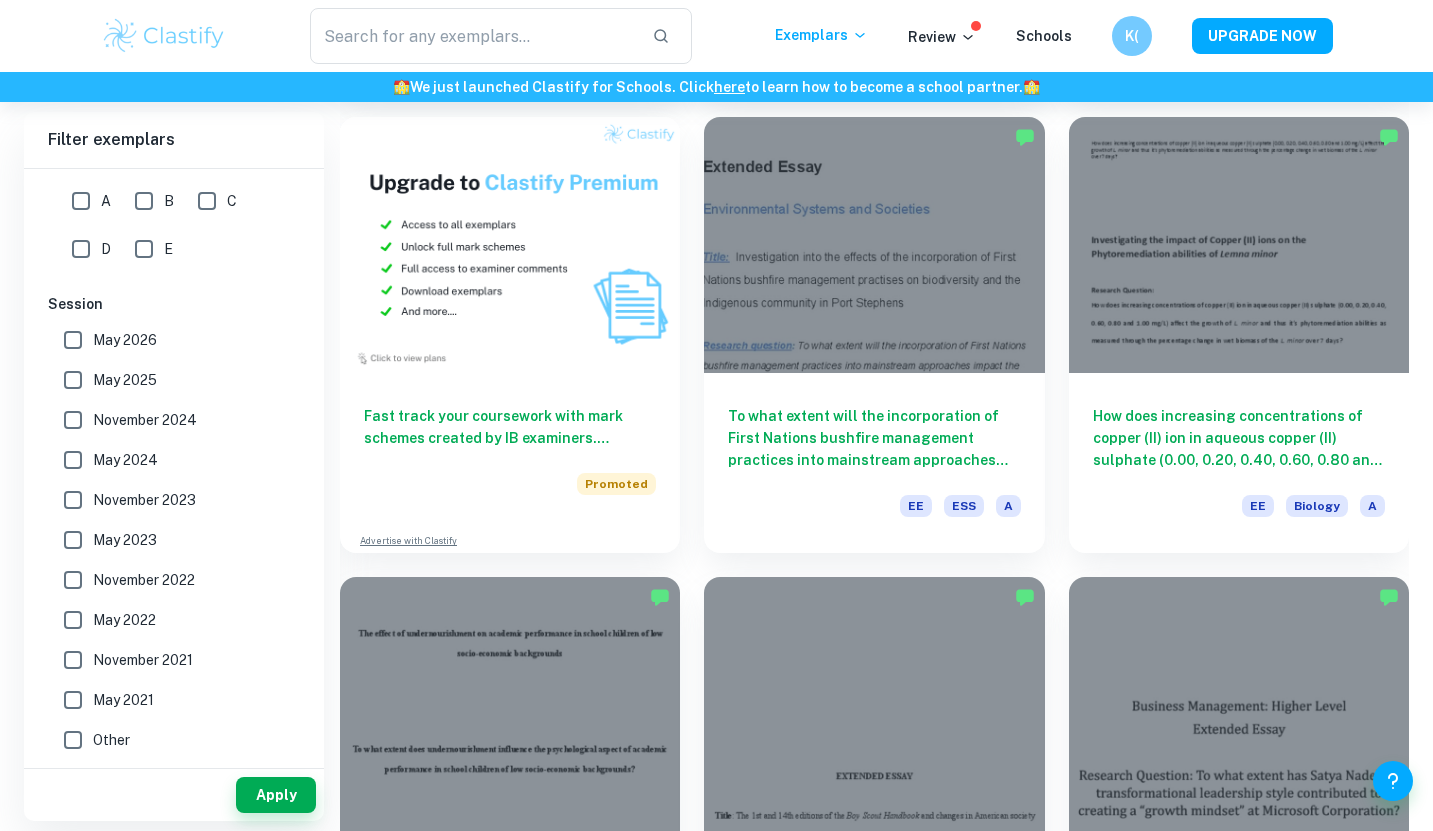 click on "How does increasing concentrations of copper (II) ion in aqueous copper (II) sulphate (0.00, 0.20, 0.40, 0.60, 0.80 and 1.00 mg/L) affect the growth of L. minor and thus it’s phytoremediation abilities as measured through the percentage change in wet biomass of the L. minor over 7 days? EE Biology A" at bounding box center [1239, 463] 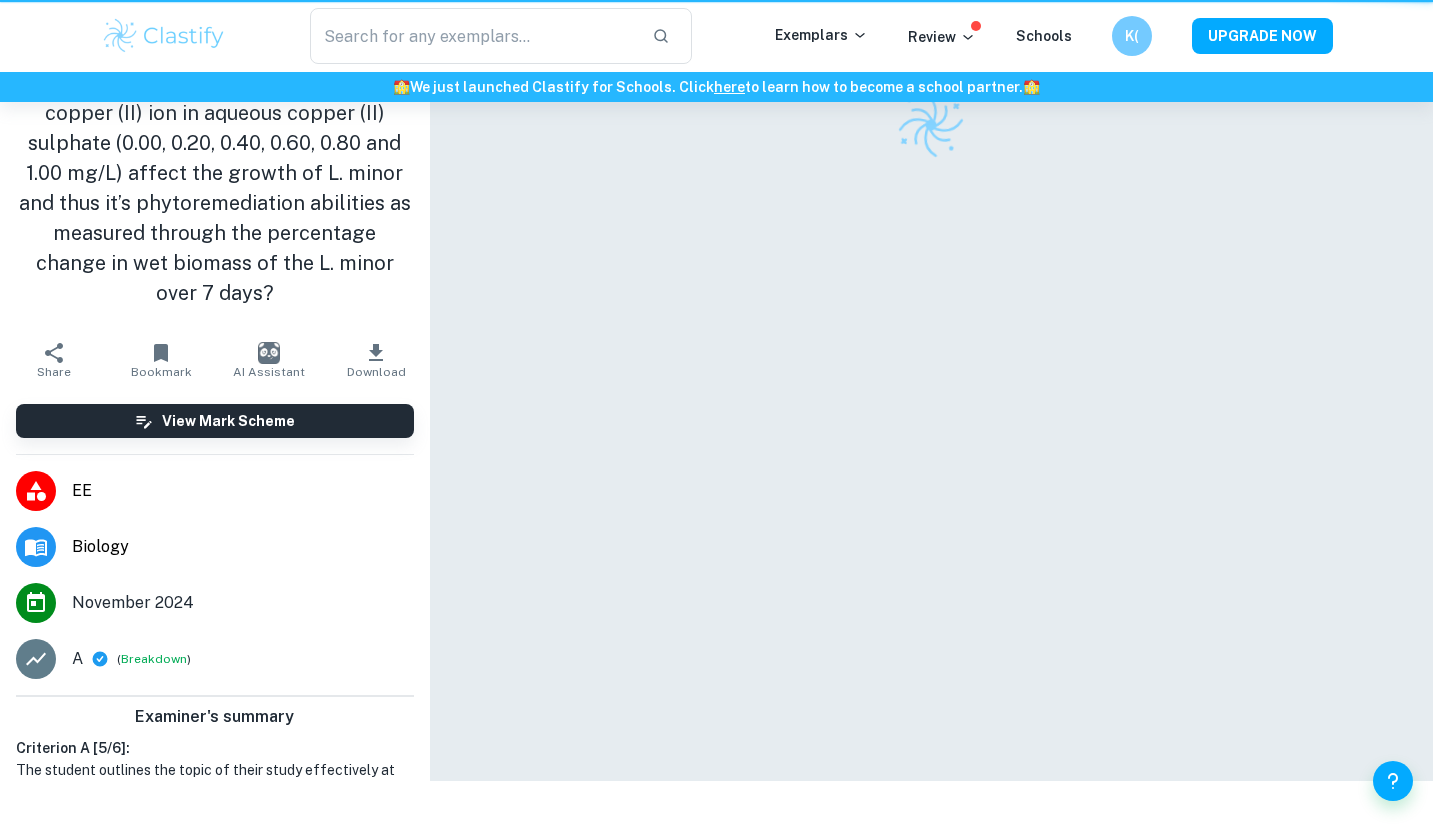 scroll, scrollTop: 0, scrollLeft: 0, axis: both 